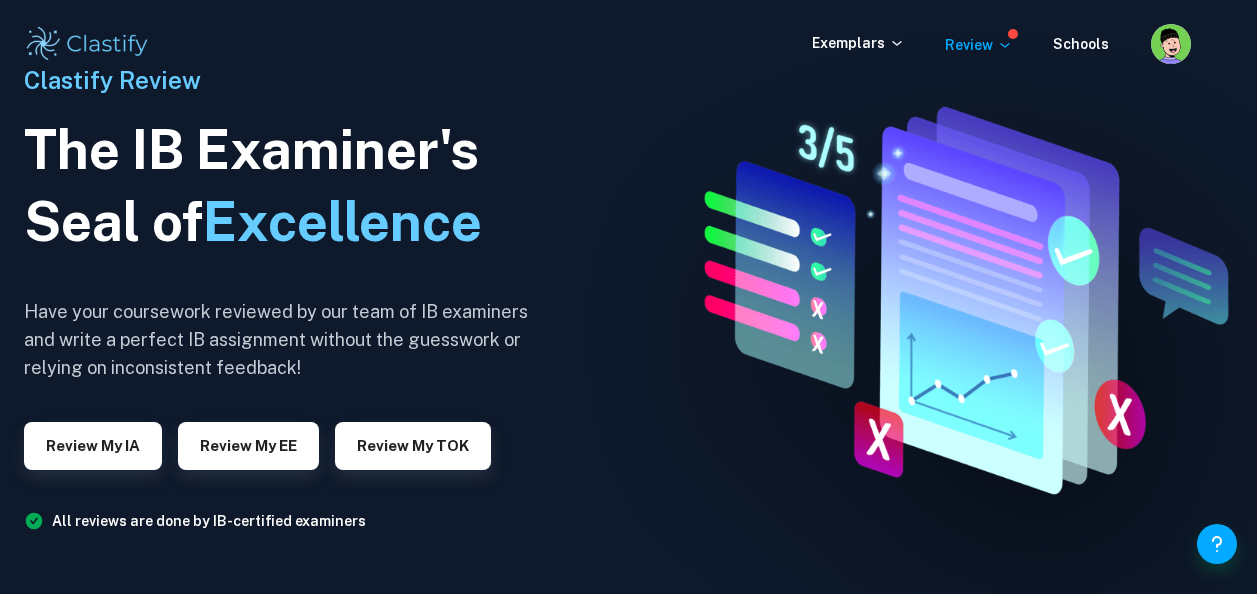 scroll, scrollTop: 0, scrollLeft: 0, axis: both 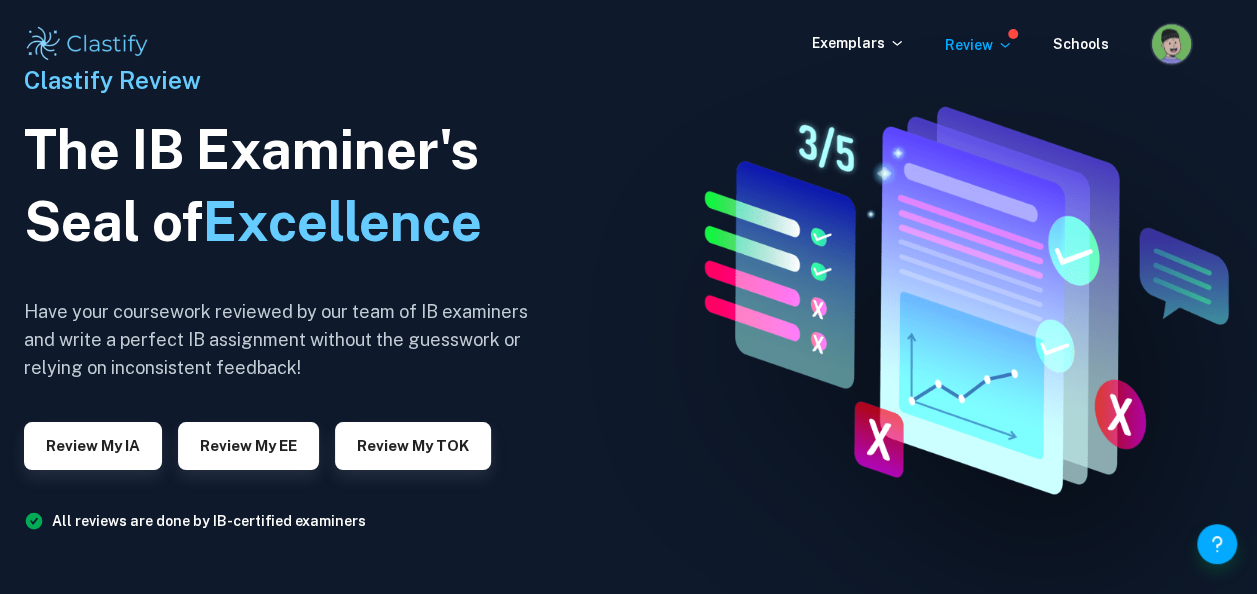 click 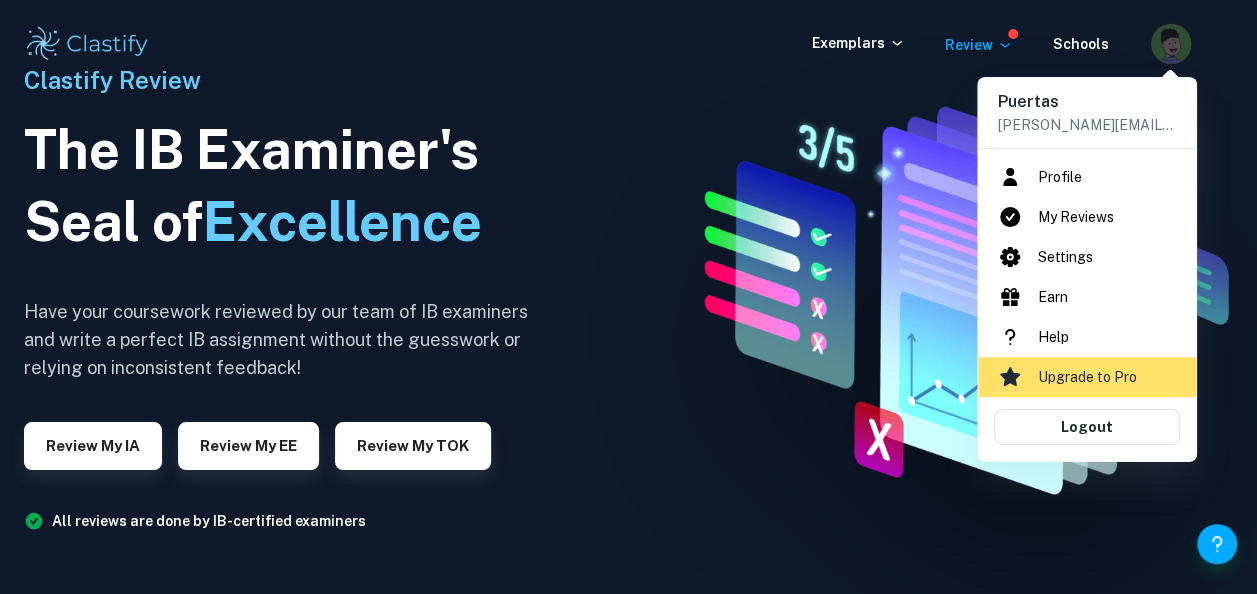 drag, startPoint x: 1026, startPoint y: 173, endPoint x: 847, endPoint y: 132, distance: 183.63551 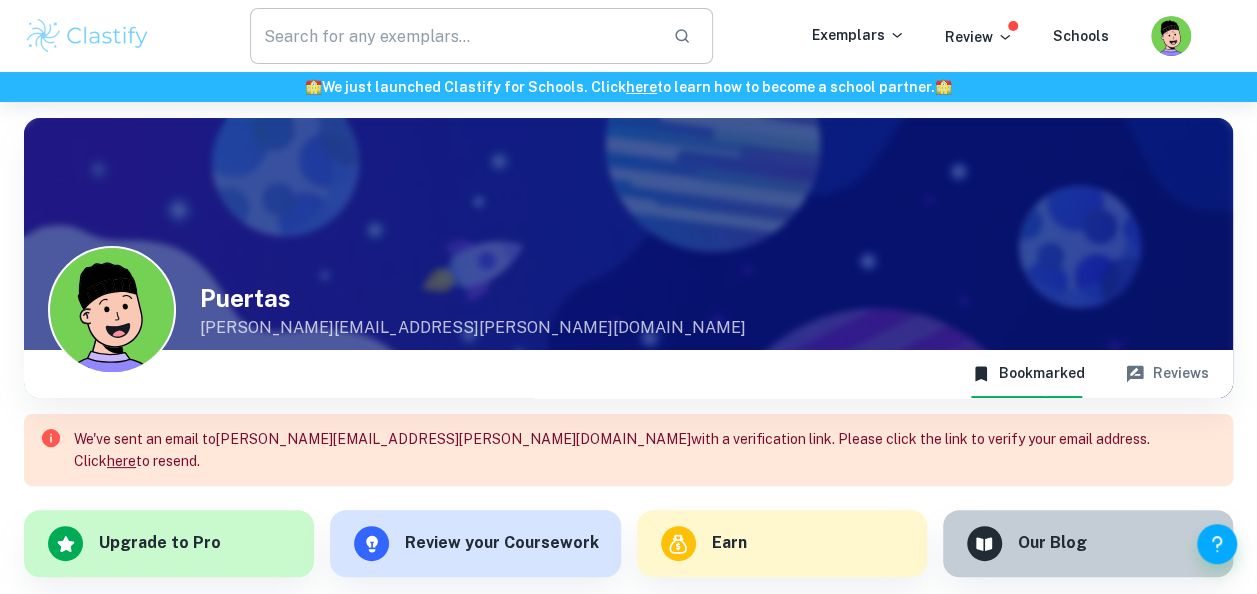 click at bounding box center (453, 36) 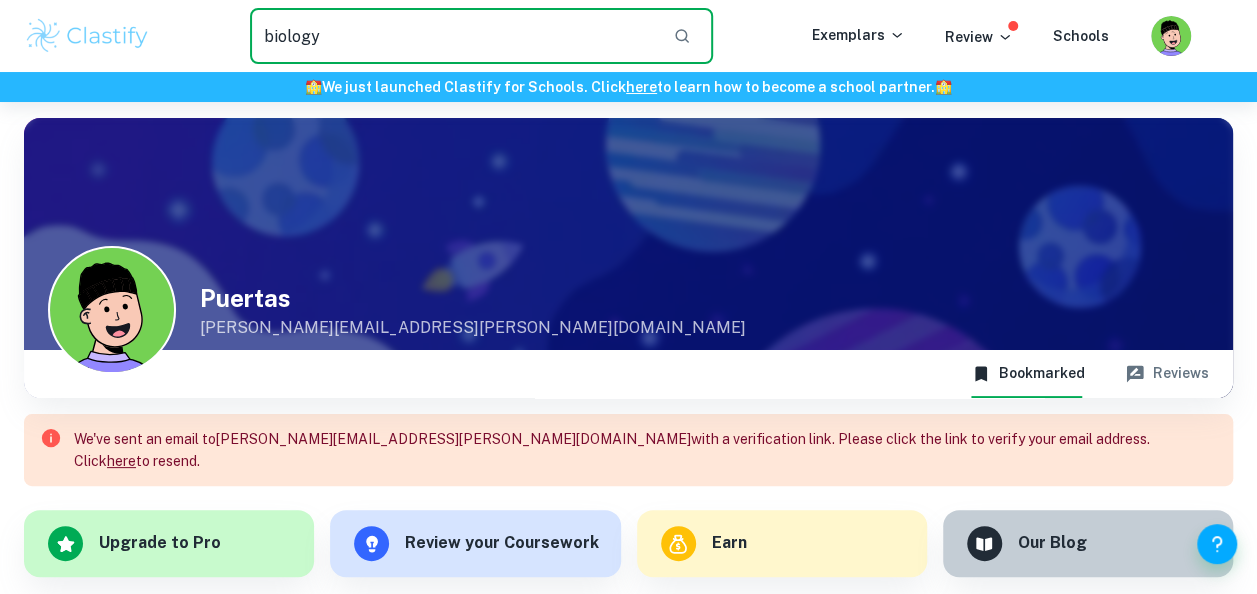 type on "biology" 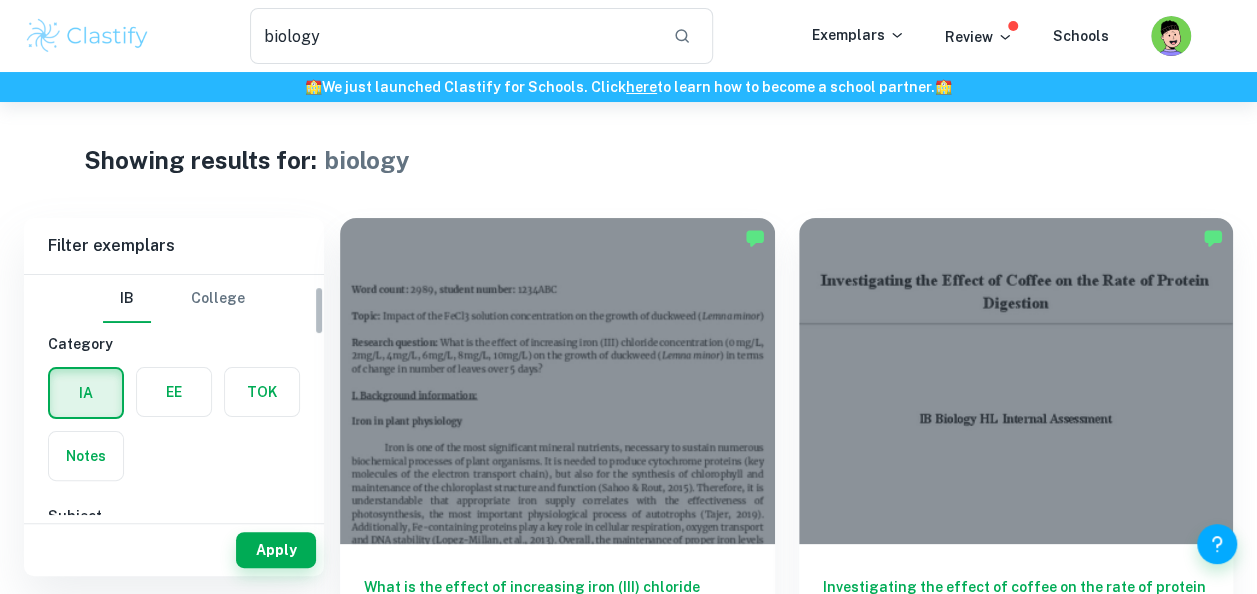 scroll, scrollTop: 158, scrollLeft: 0, axis: vertical 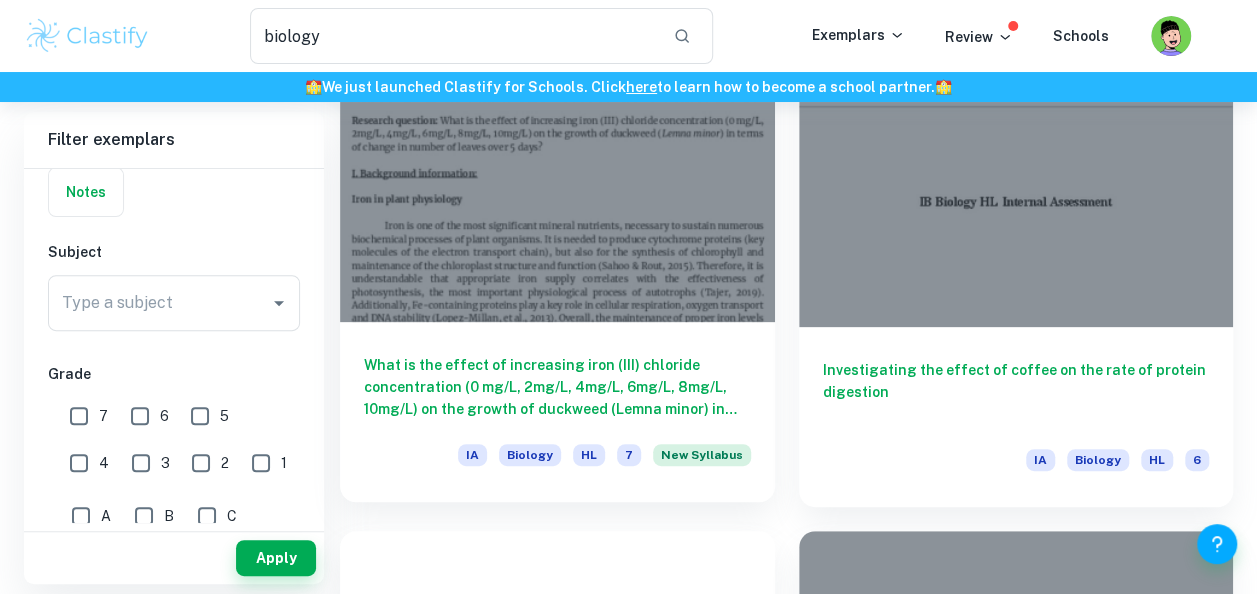 click on "What is the effect of increasing [MEDICAL_DATA]) chloride concentration (0 mg/L, 2mg/L, 4mg/L, 6mg/L, 8mg/L, 10mg/L) on the growth of duckweed (Lemna minor) in terms of change in number of leaves over 5 days? IA Biology HL 7 New Syllabus" at bounding box center (557, 412) 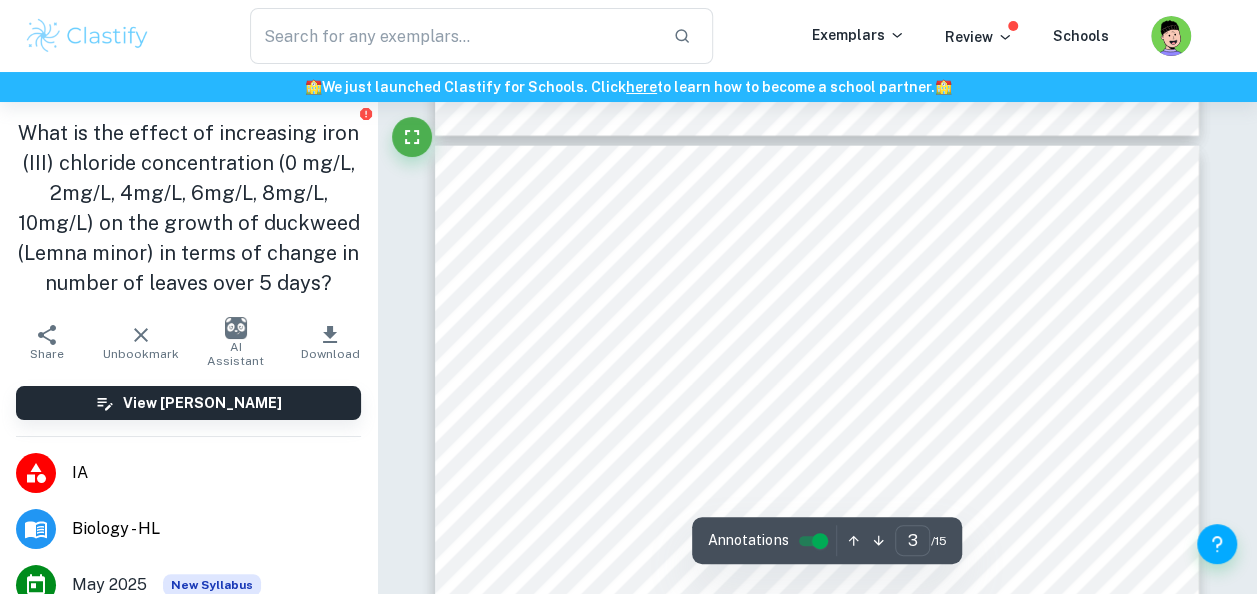 scroll, scrollTop: 2279, scrollLeft: 0, axis: vertical 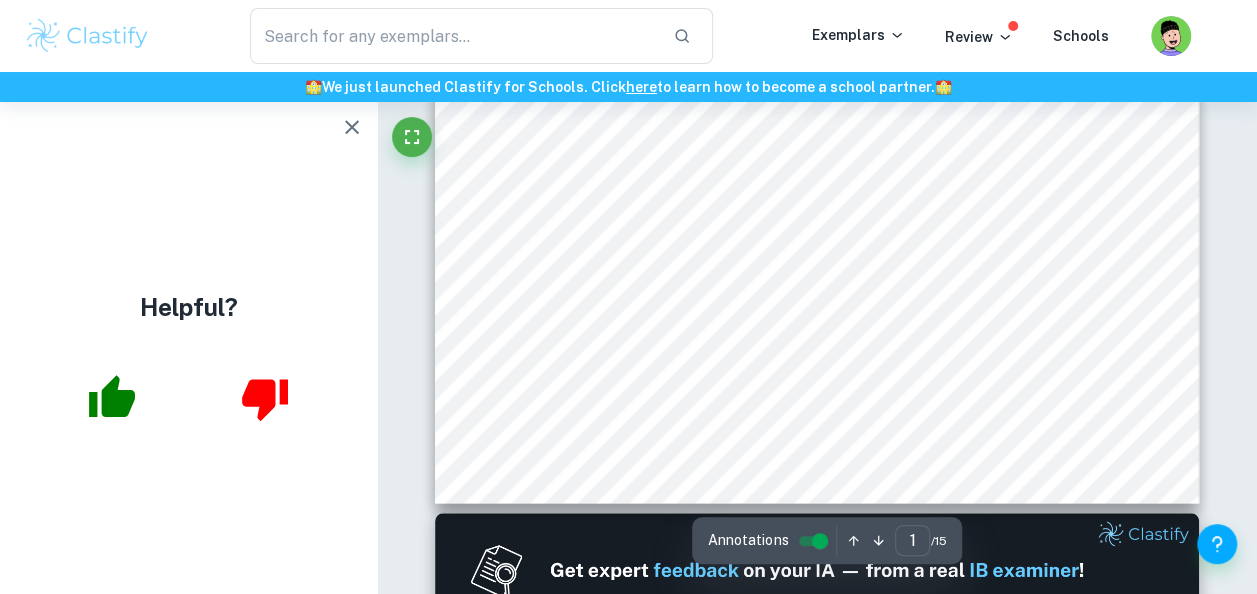 type on "2" 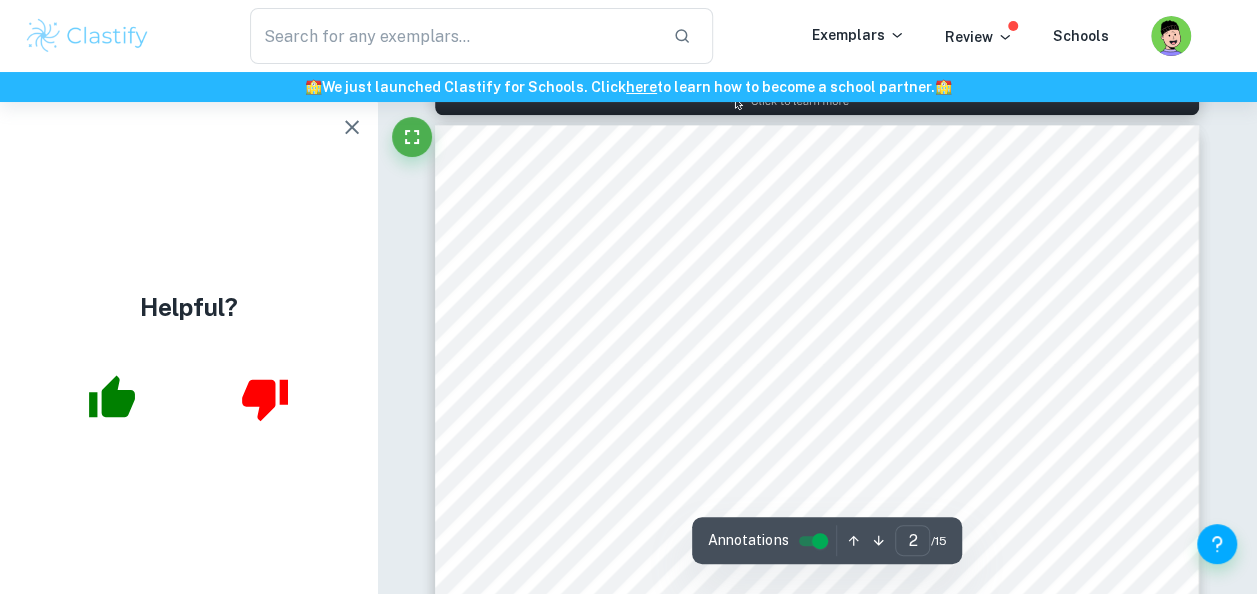 scroll, scrollTop: 1212, scrollLeft: 0, axis: vertical 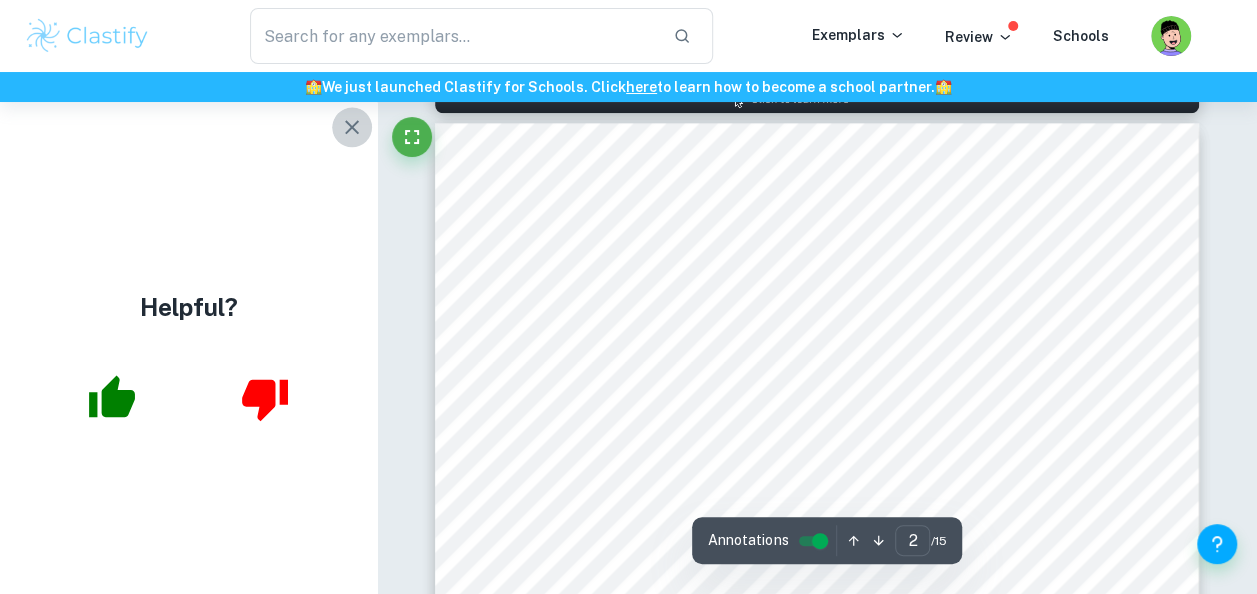 click 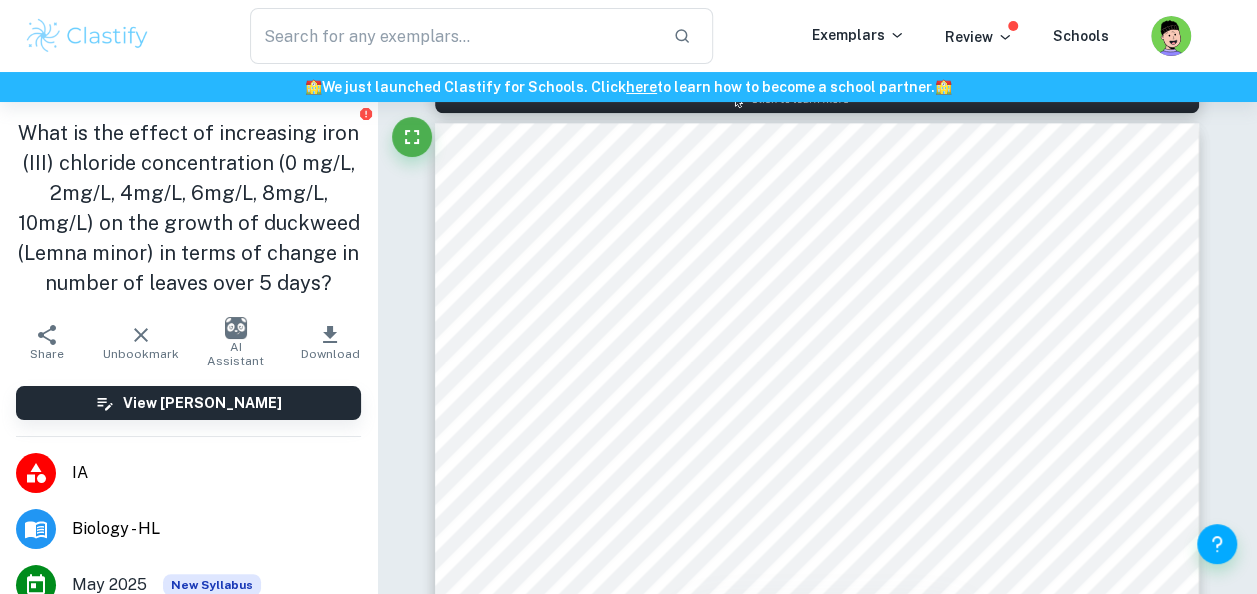 type on "biology" 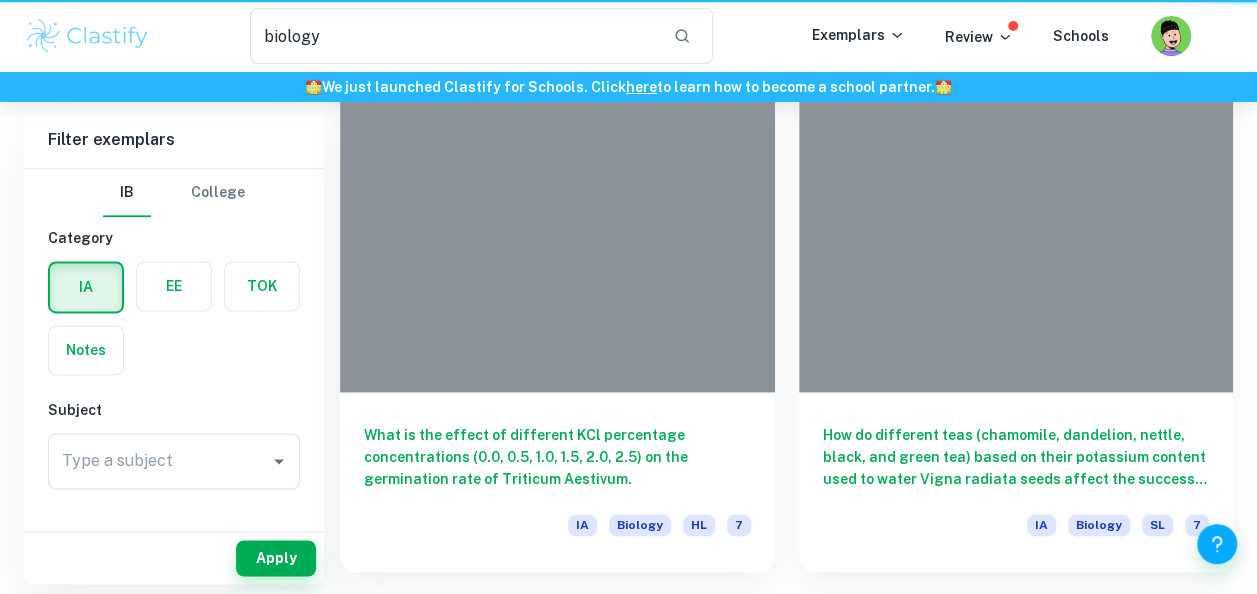scroll, scrollTop: 217, scrollLeft: 0, axis: vertical 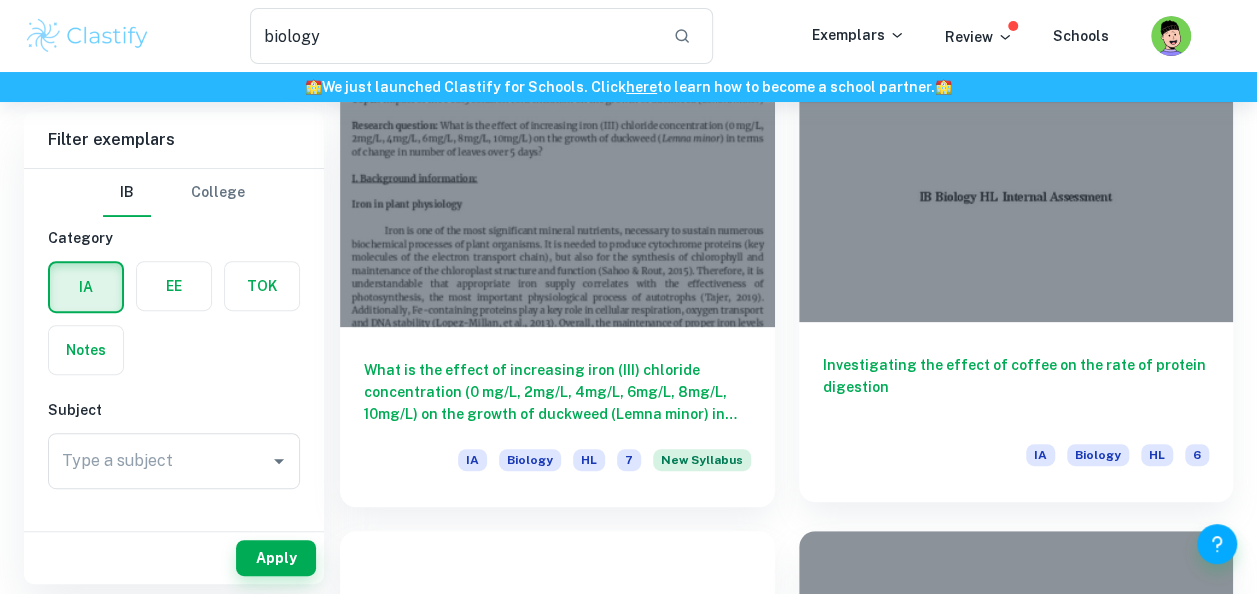 click at bounding box center (1016, 159) 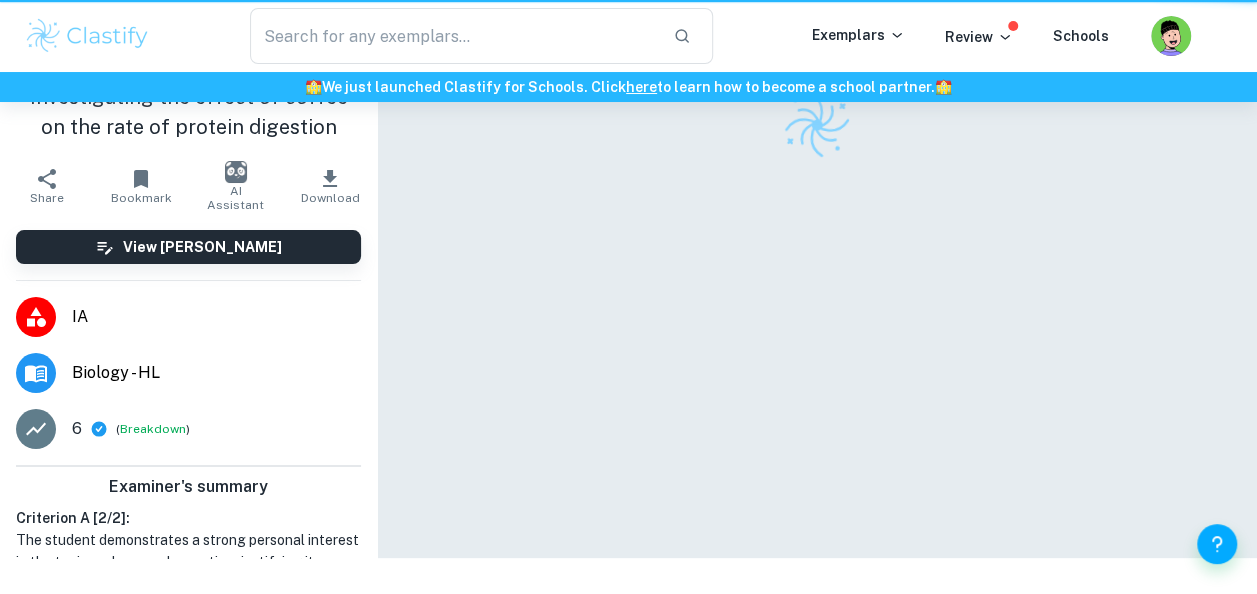 scroll, scrollTop: 0, scrollLeft: 0, axis: both 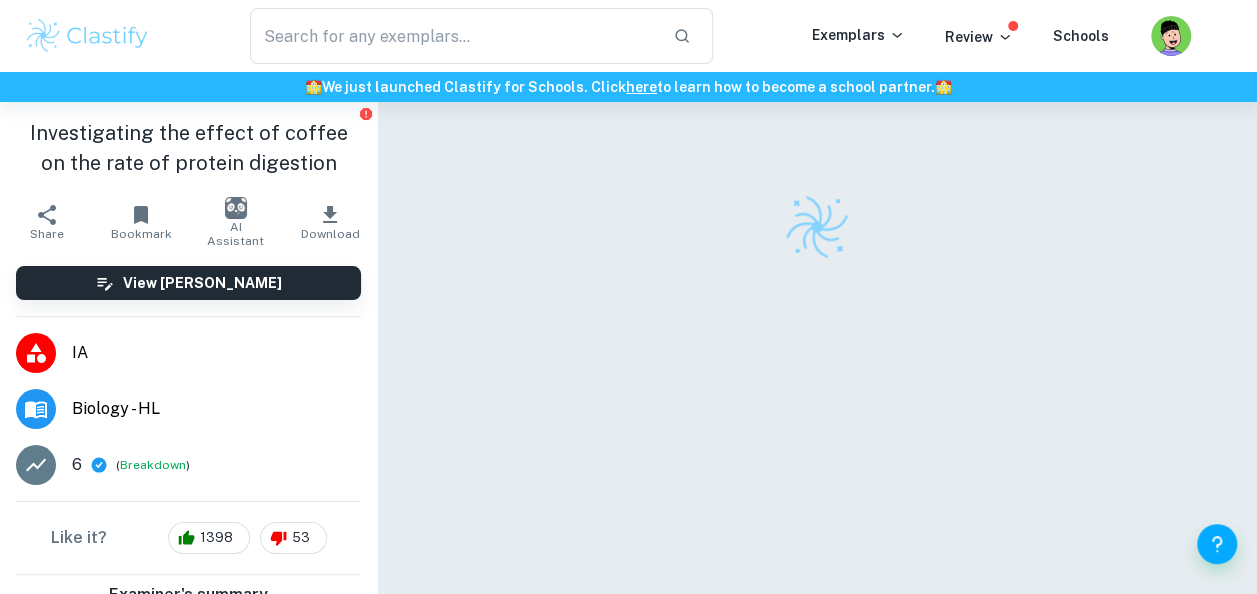 type on "biology" 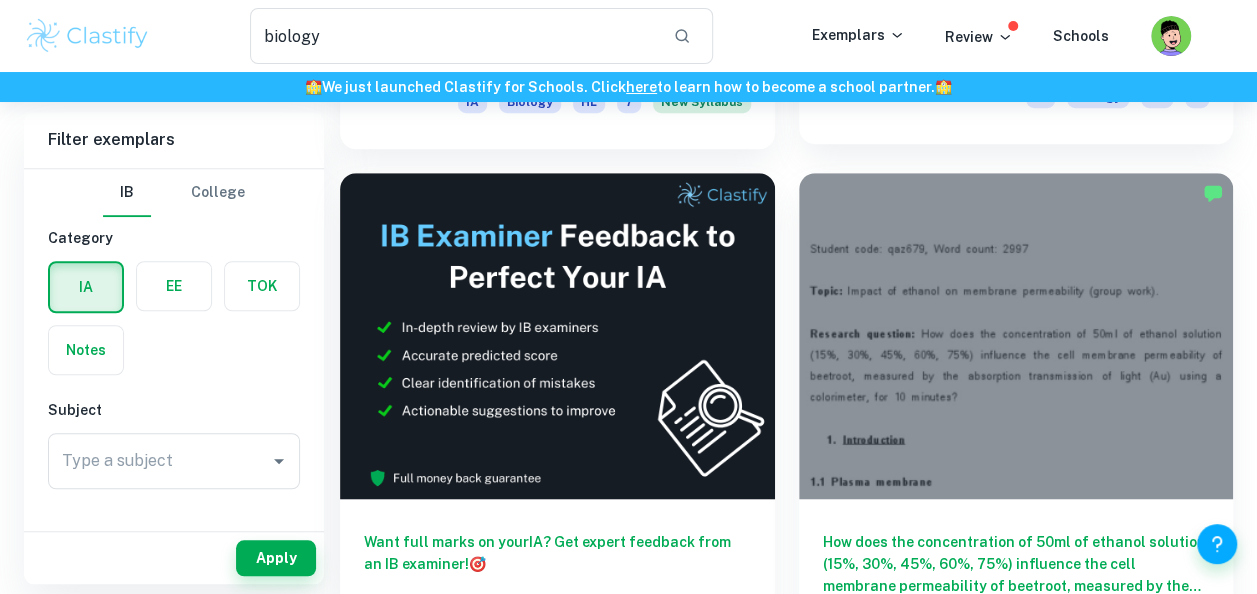 scroll, scrollTop: 887, scrollLeft: 0, axis: vertical 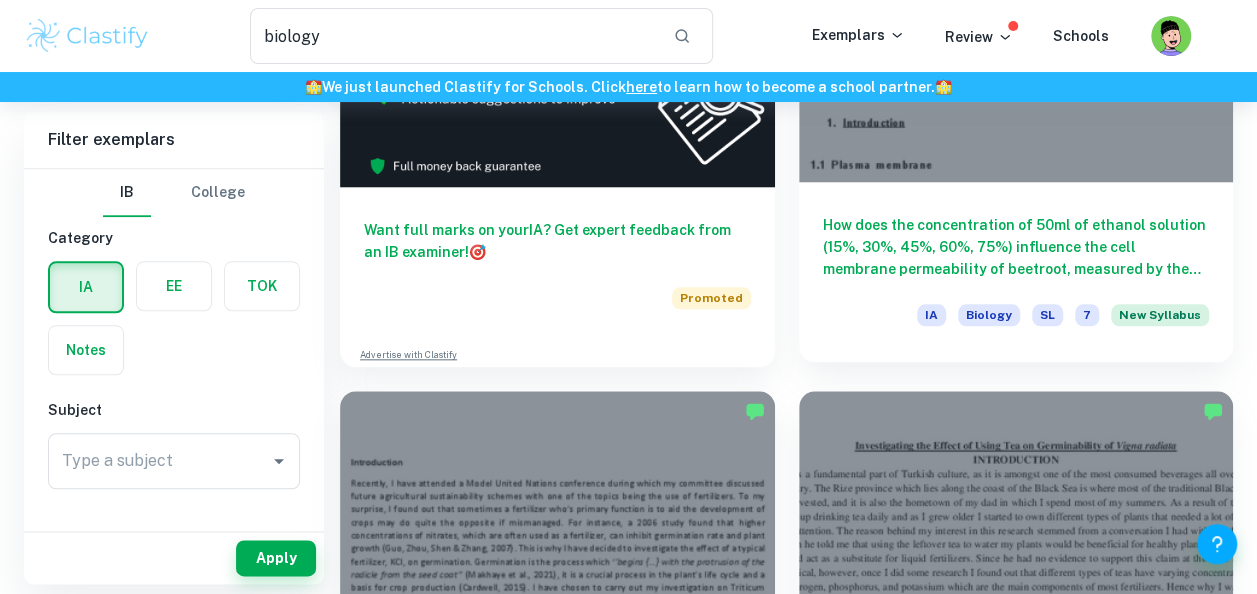 click on "How does the concentration of 50ml of ethanol solution (15%, 30%, 45%, 60%, 75%) influence the cell membrane permeability of beetroot, measured by the absorption transmission of light (Au) using a colorimeter, for 10 minutes?" at bounding box center (1016, 247) 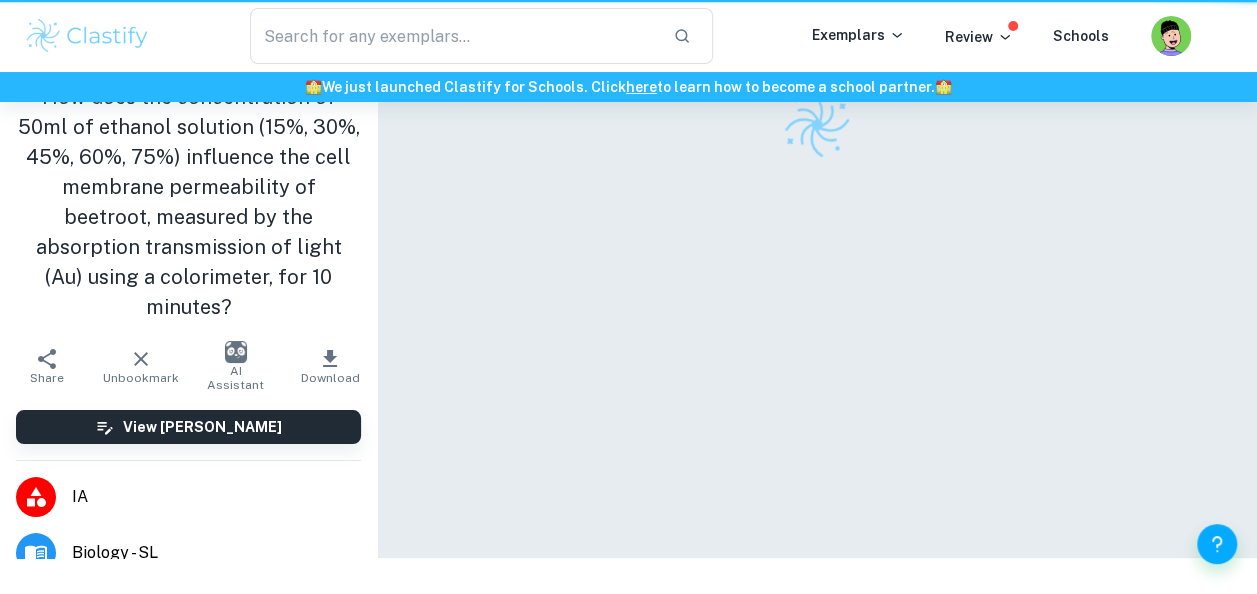 scroll, scrollTop: 0, scrollLeft: 0, axis: both 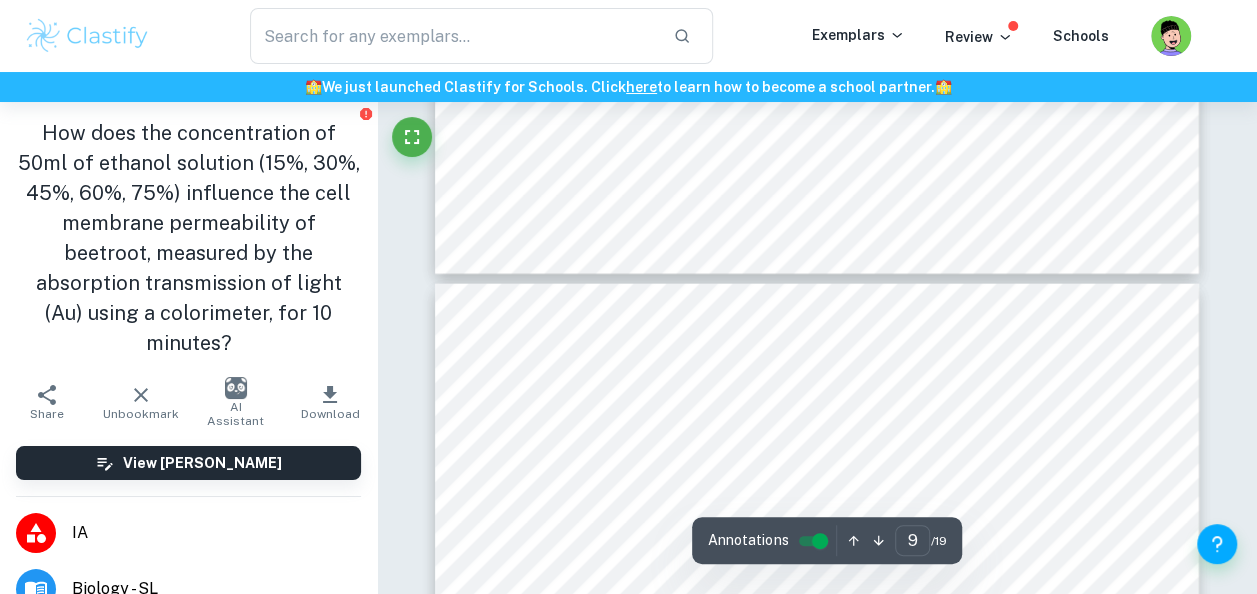 type on "10" 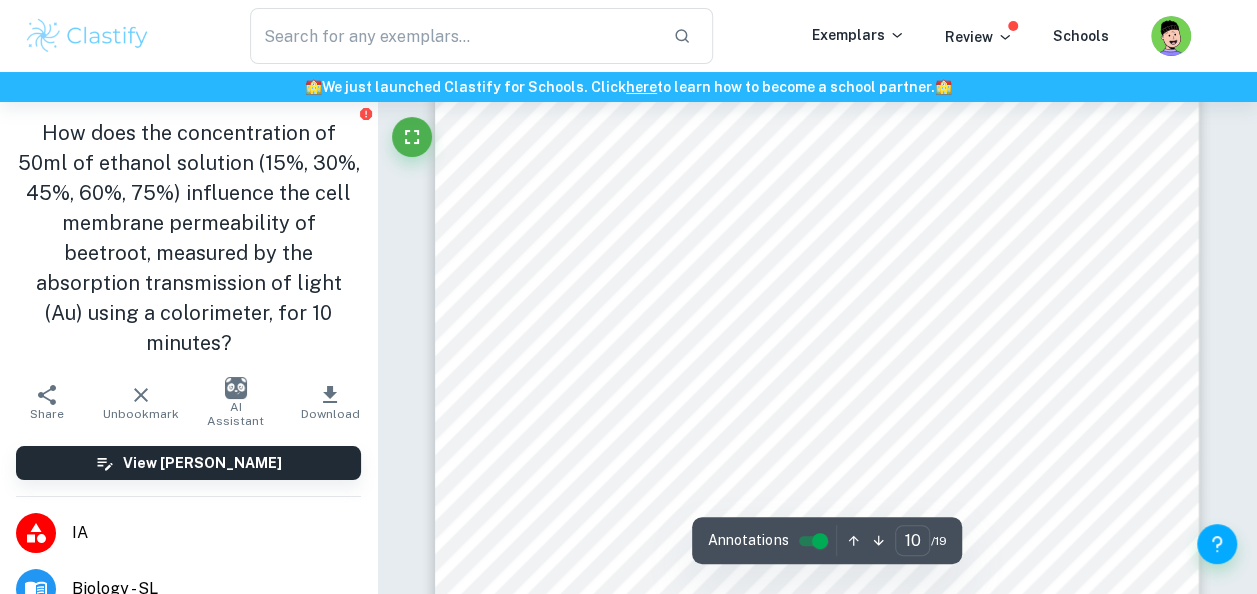 scroll, scrollTop: 10192, scrollLeft: 0, axis: vertical 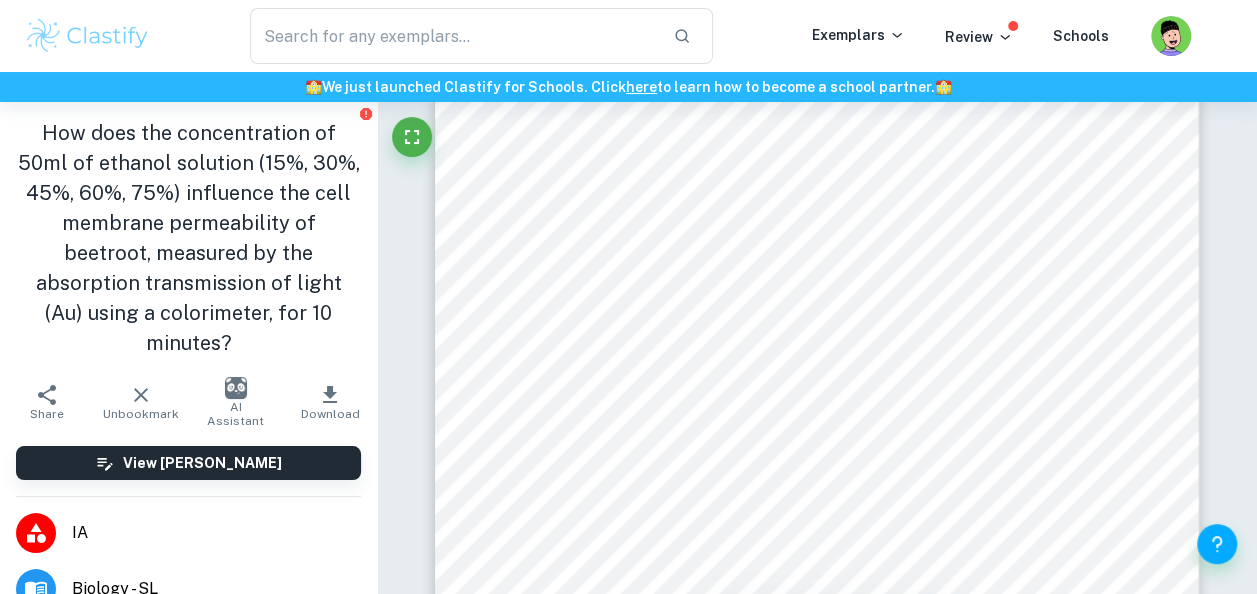 type on "biology" 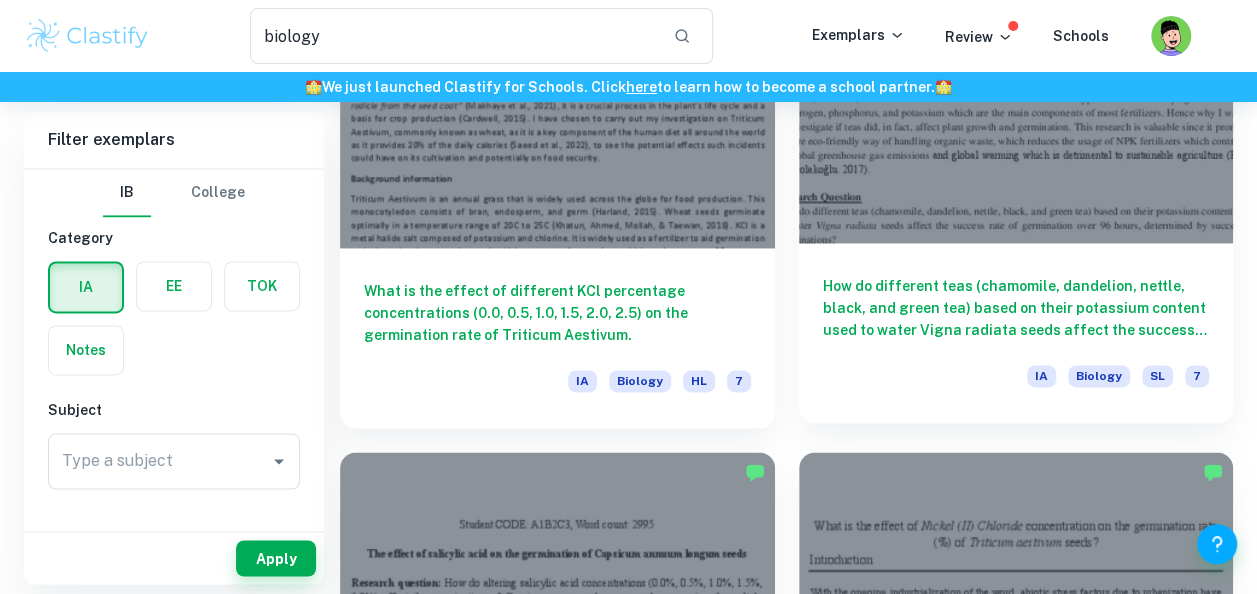scroll, scrollTop: 1357, scrollLeft: 0, axis: vertical 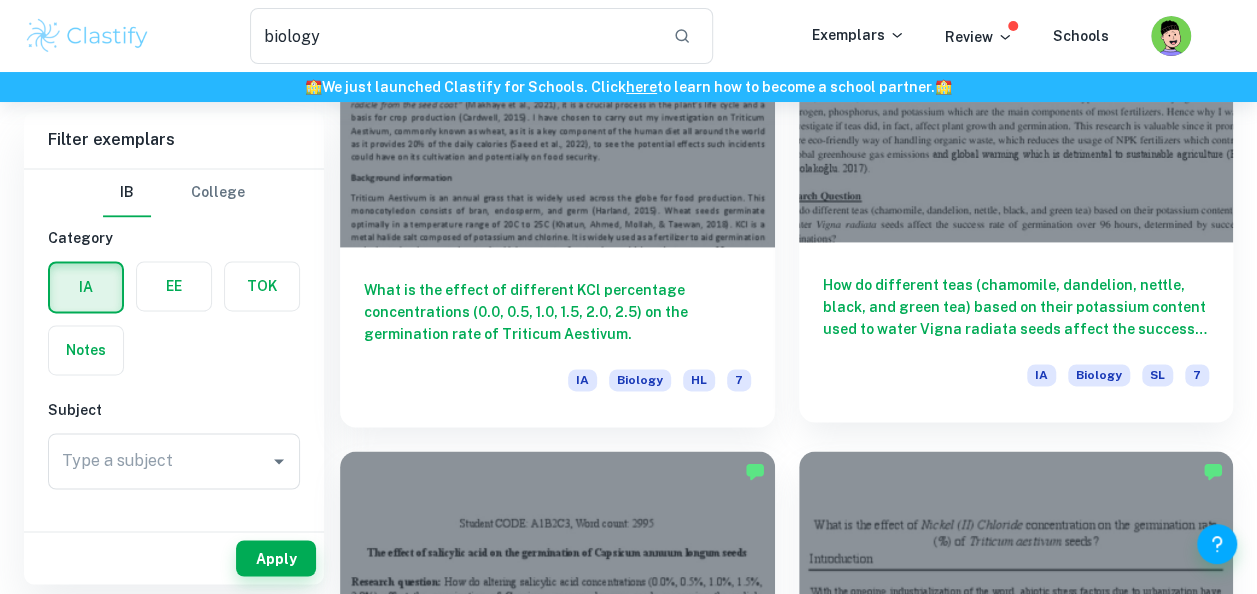 click on "How do different teas (chamomile, dandelion, nettle, black, and green tea) based on their potassium content used to water Vigna radiata seeds affect the success rate of germination over 96 hours, determined by successful germinations?" at bounding box center [1016, 307] 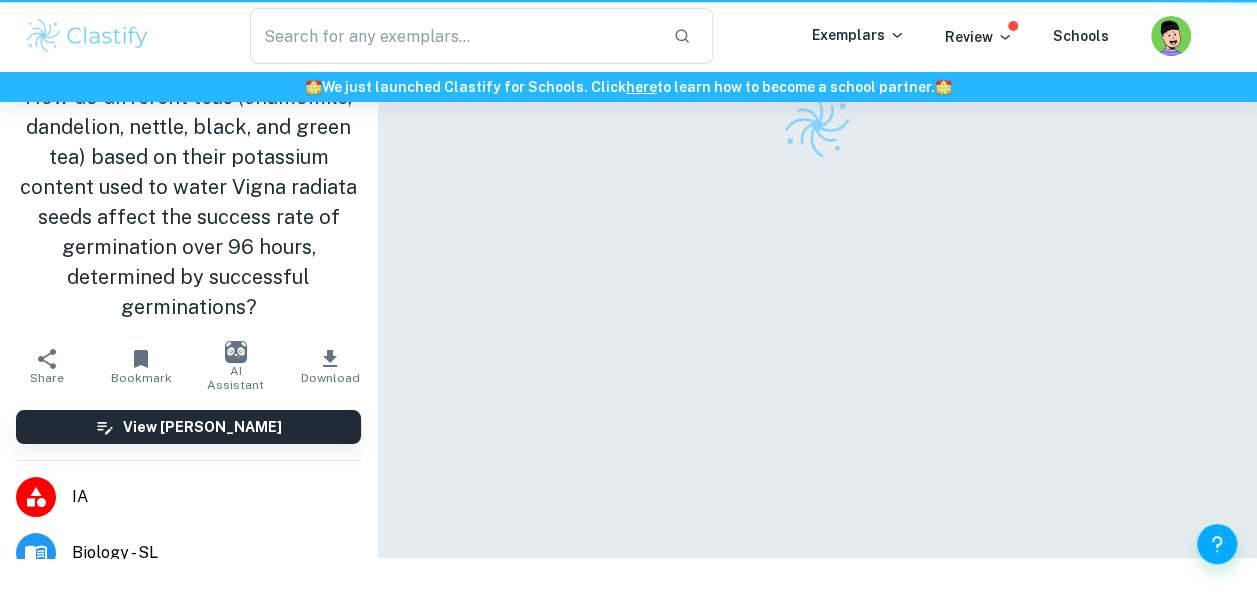 scroll, scrollTop: 0, scrollLeft: 0, axis: both 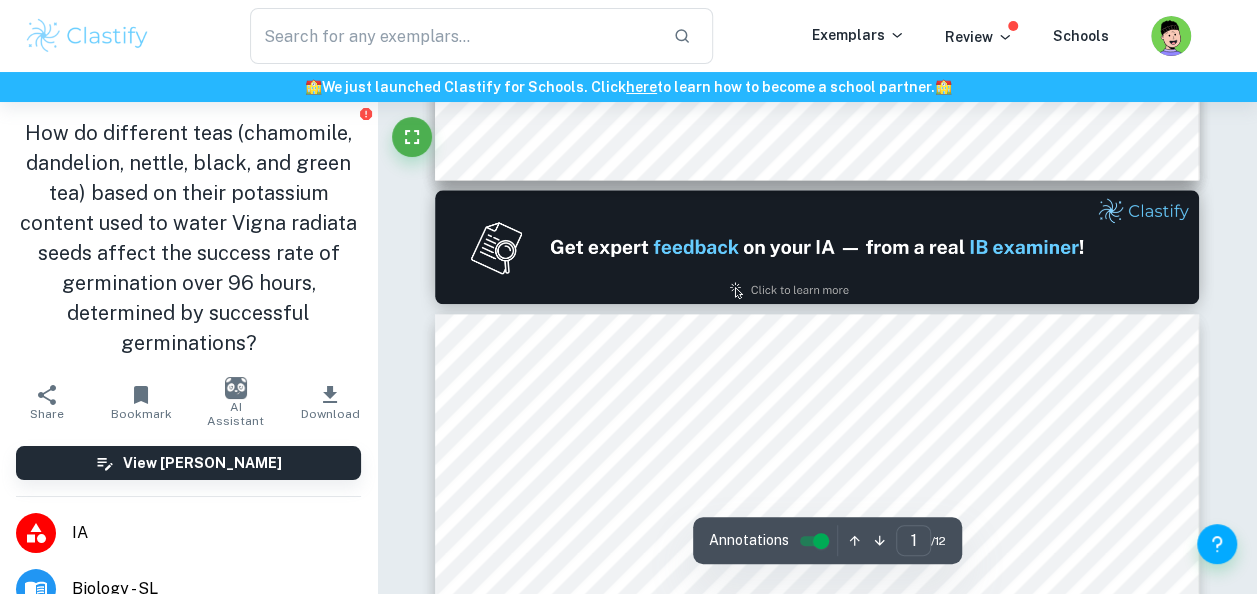 type on "2" 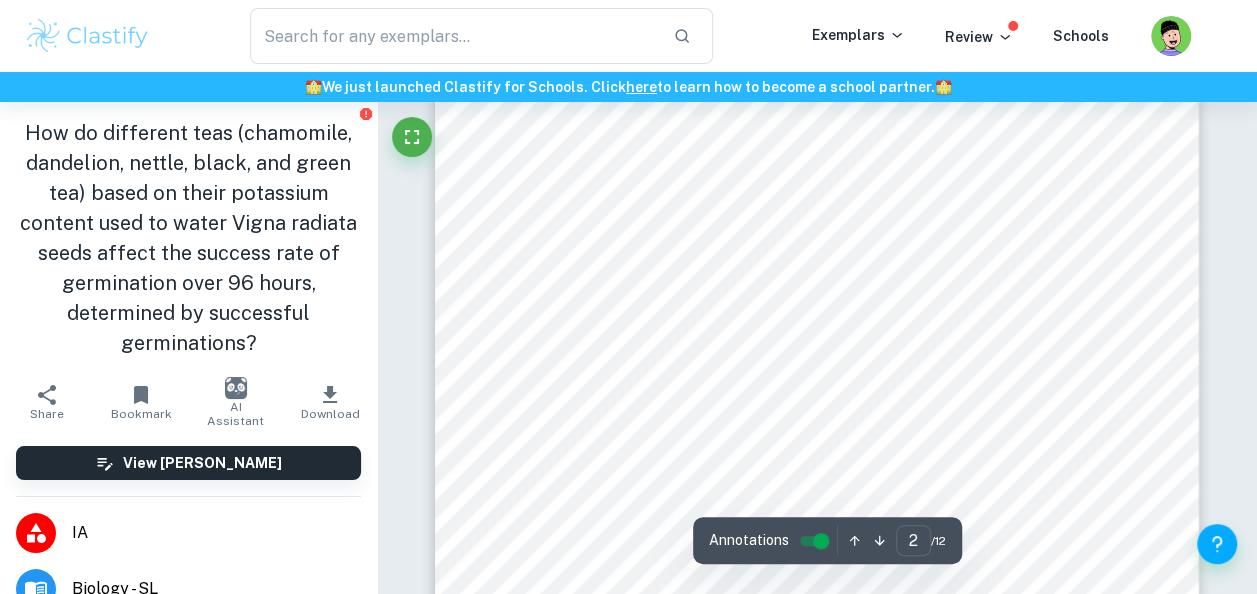 scroll, scrollTop: 1439, scrollLeft: 0, axis: vertical 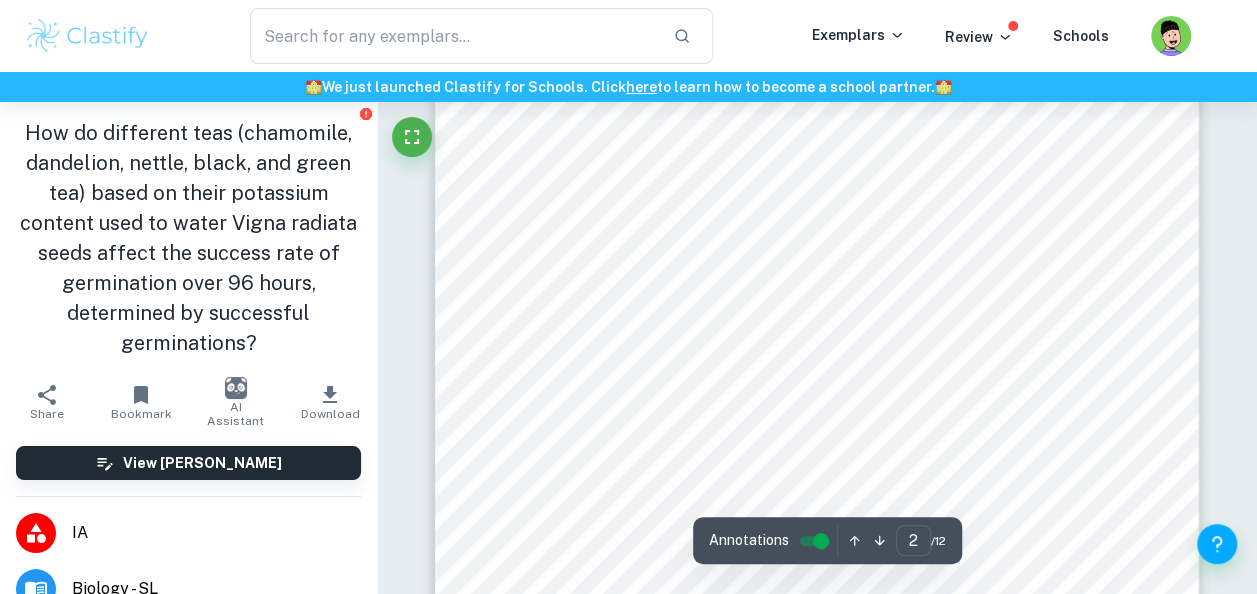 type on "biology" 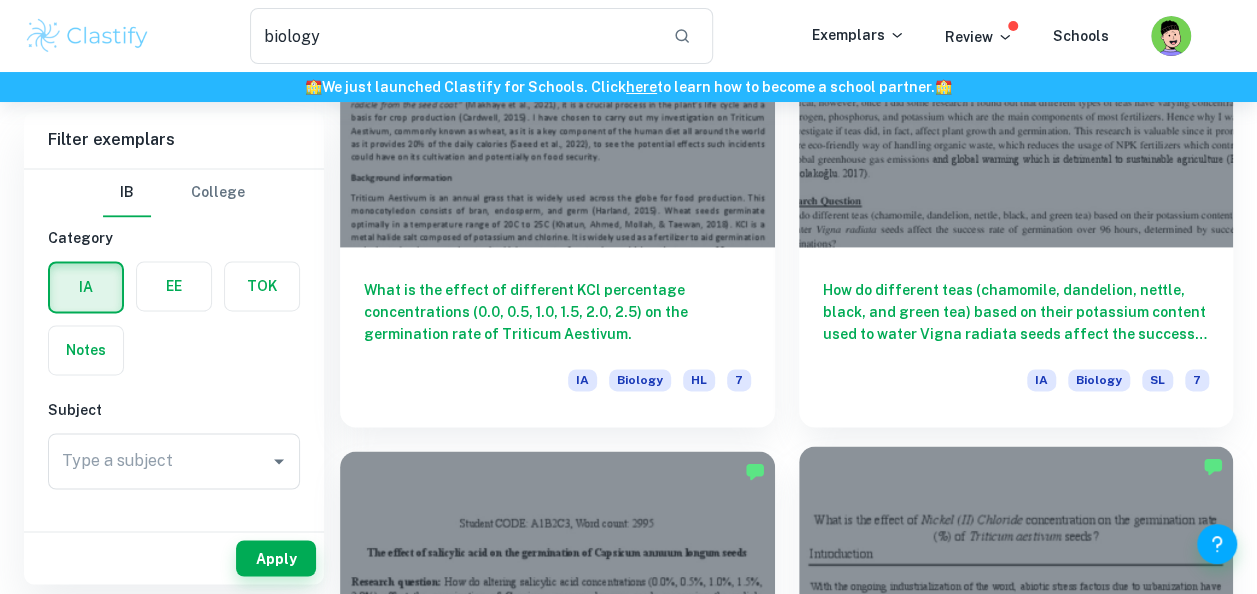 scroll, scrollTop: 1409, scrollLeft: 0, axis: vertical 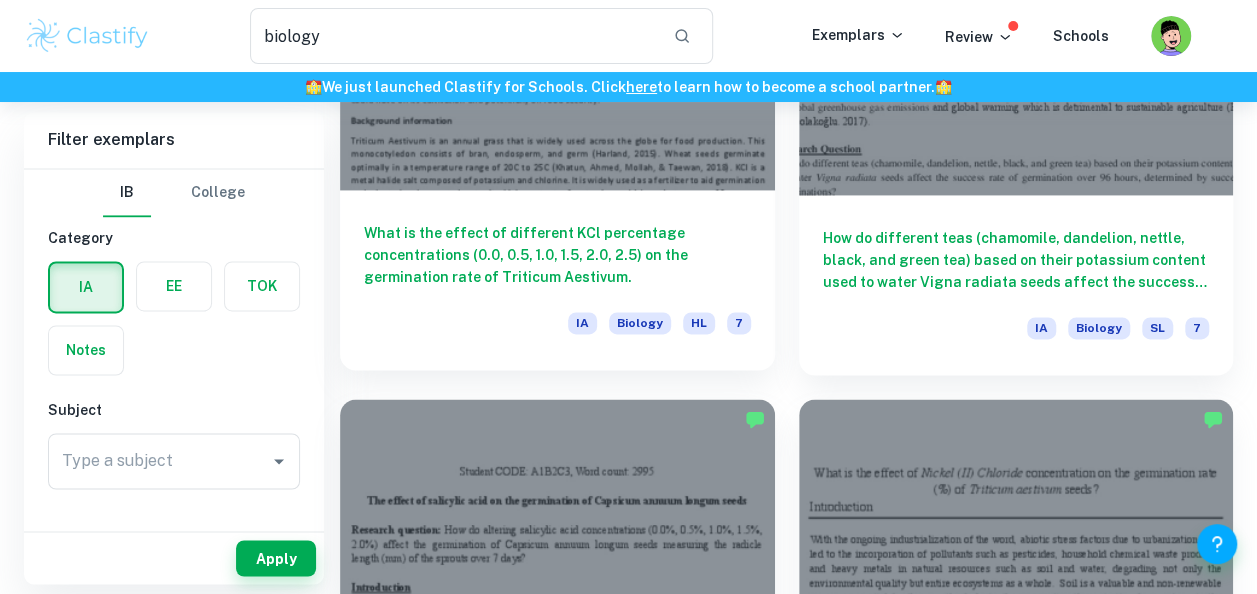 click on "What is the effect of different KCl percentage concentrations (0.0, 0.5, 1.0, 1.5, 2.0, 2.5) on the germination rate of Triticum Aestivum." at bounding box center (557, 255) 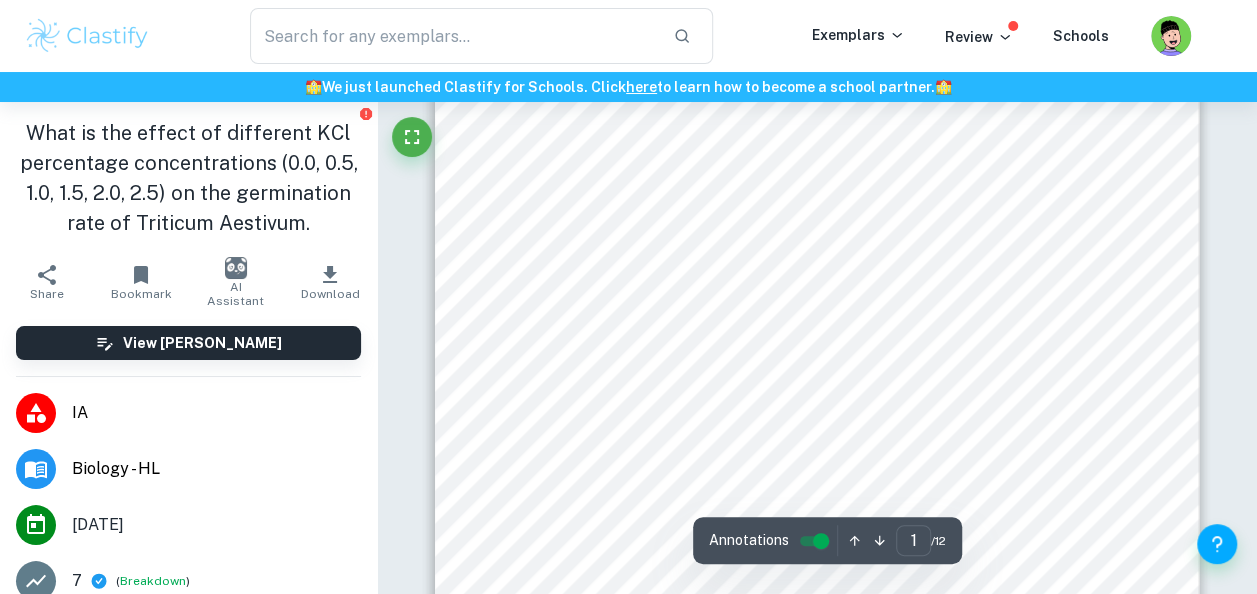 scroll, scrollTop: 590, scrollLeft: 0, axis: vertical 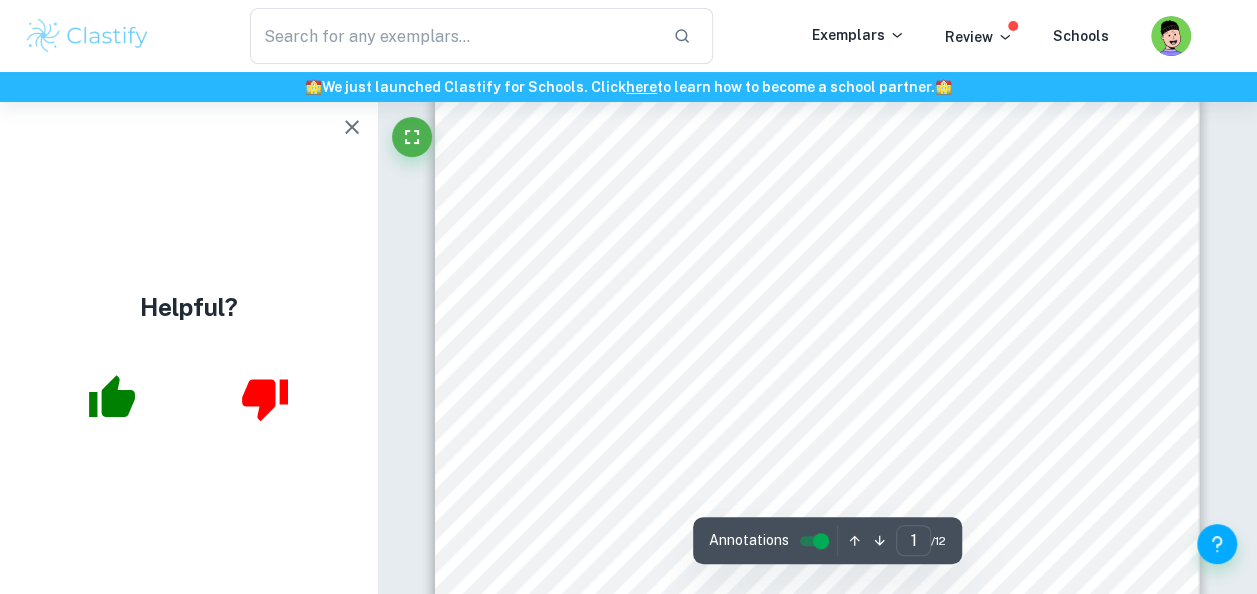 drag, startPoint x: 524, startPoint y: 274, endPoint x: 840, endPoint y: 364, distance: 328.5666 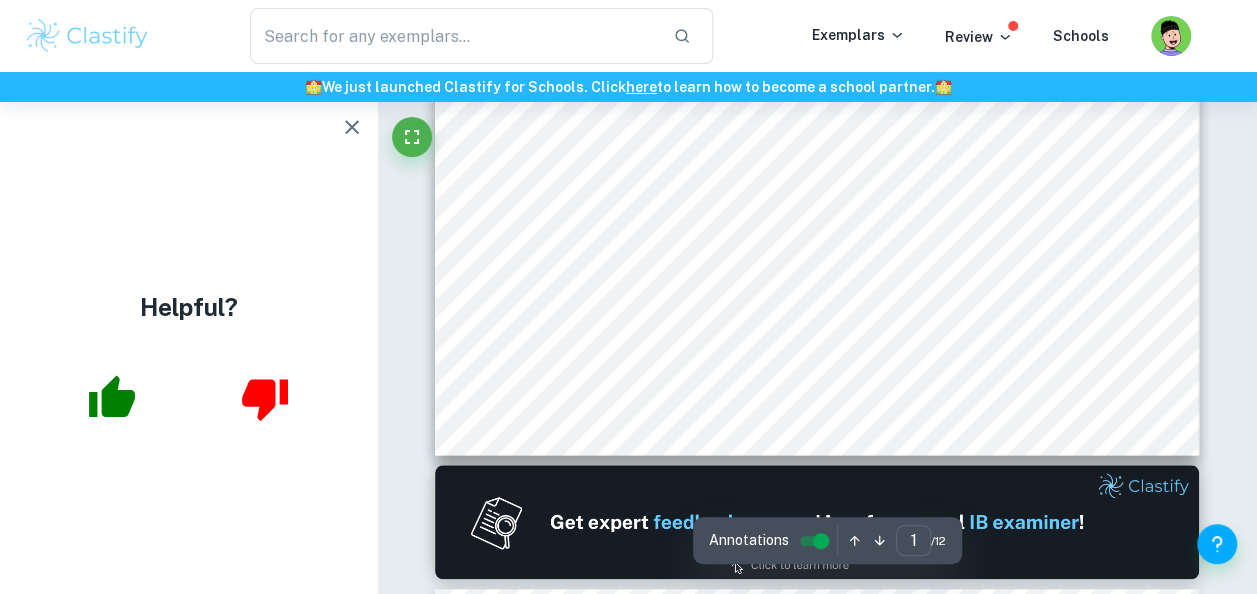 scroll, scrollTop: 747, scrollLeft: 0, axis: vertical 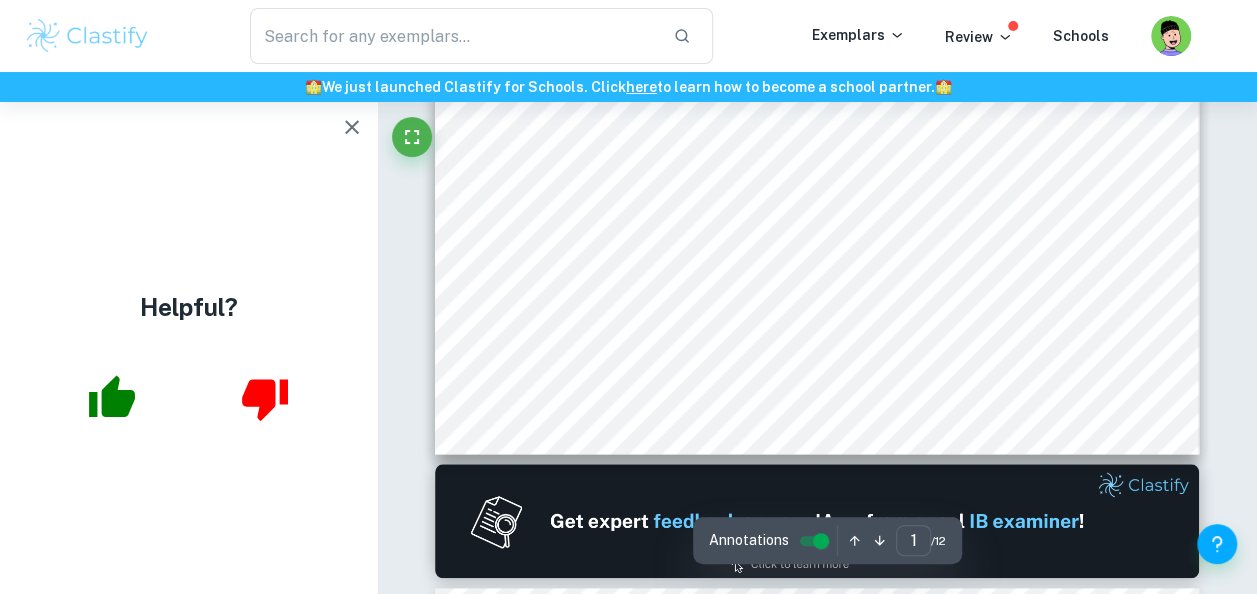 click 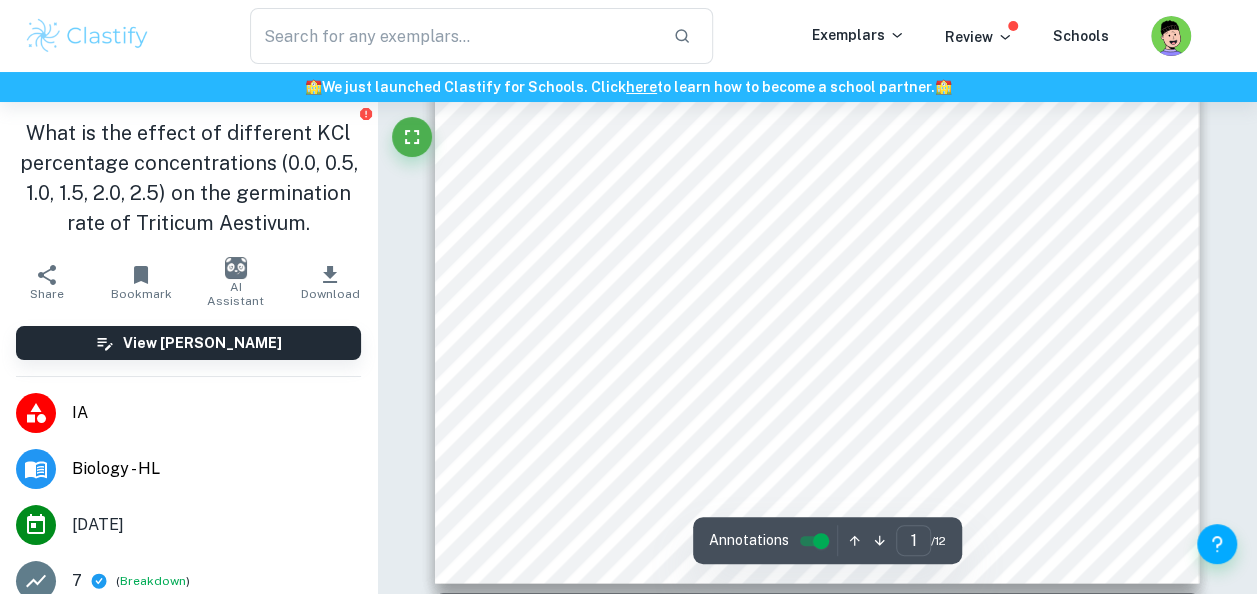 scroll, scrollTop: 617, scrollLeft: 0, axis: vertical 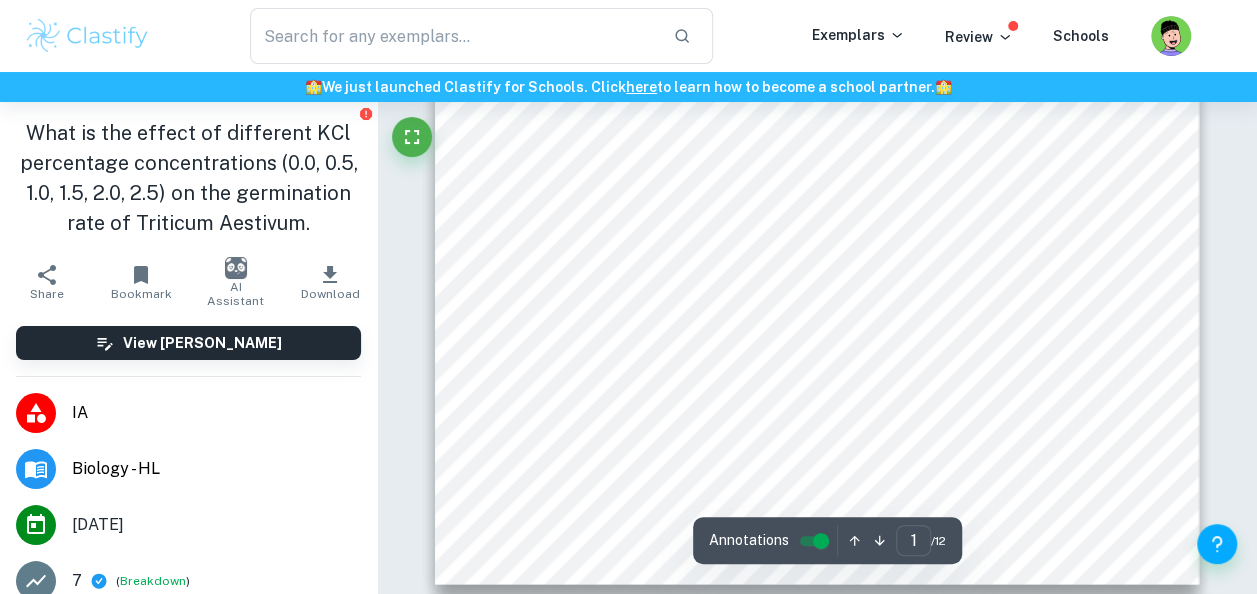 click on "1 Introduction Recently, I have attended a Model United Nations conference during which my committee discussed future agricultural sustainability schemes with one of the topics being the use of fertilizers. To my surprise, I found out that sometimes a fertilizer who9s primary function is to aid the development of crops may do quite the opposite if mismanaged. For instance, a 2006 study found that higher concentrations of nitrates, which are often used as a fertilizer, can inhibit germination rate and plant growth ([PERSON_NAME], [PERSON_NAME] & [PERSON_NAME], 2007). This is why I have decided to investigate the effect of a typical fertilizer, KCl, on germination. Germination is the process which   89begins {&} with the protrusion of the radicle from the seed coat99   (Makhaye et al., 2021), it is a crucial process in the plant9s life cycle and a basis for crop production ([PERSON_NAME], 2015). I have chosen to carry out my investigation on Triticum could have on its cultivation and potentially on food security. Background information" at bounding box center (816, 44) 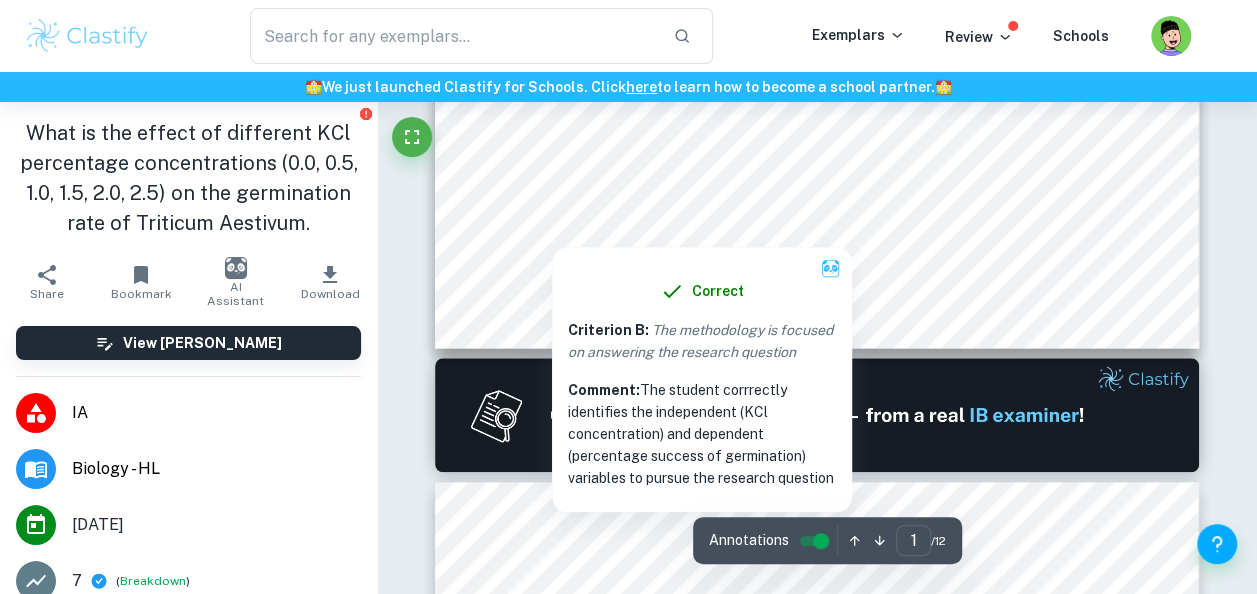scroll, scrollTop: 857, scrollLeft: 0, axis: vertical 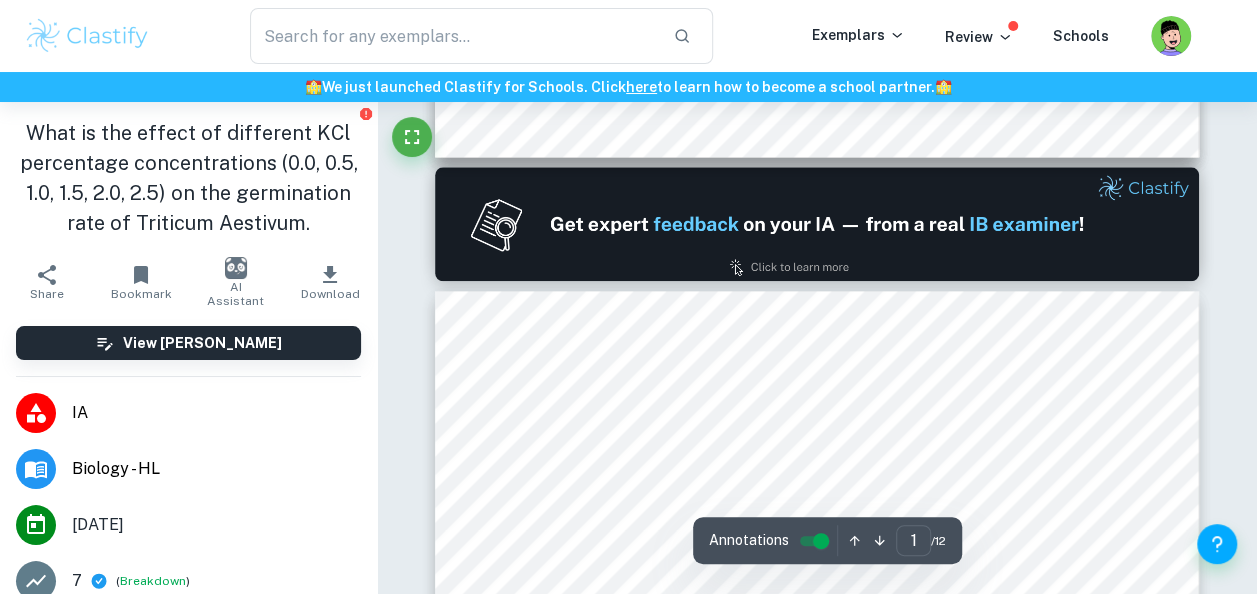 type on "2" 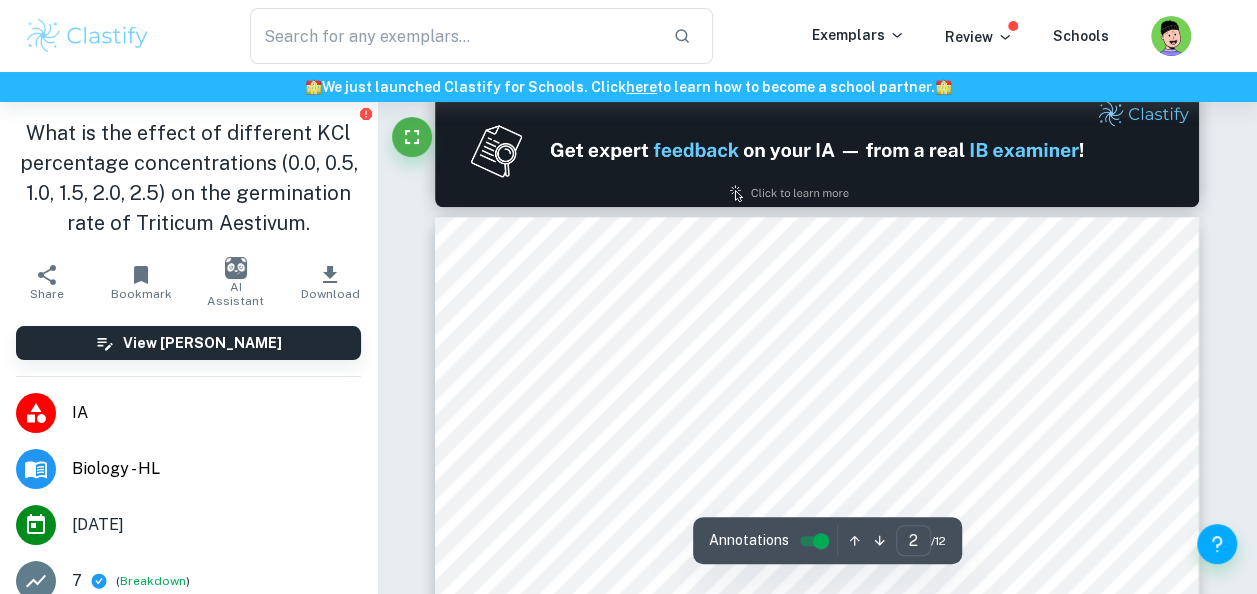 scroll, scrollTop: 1119, scrollLeft: 0, axis: vertical 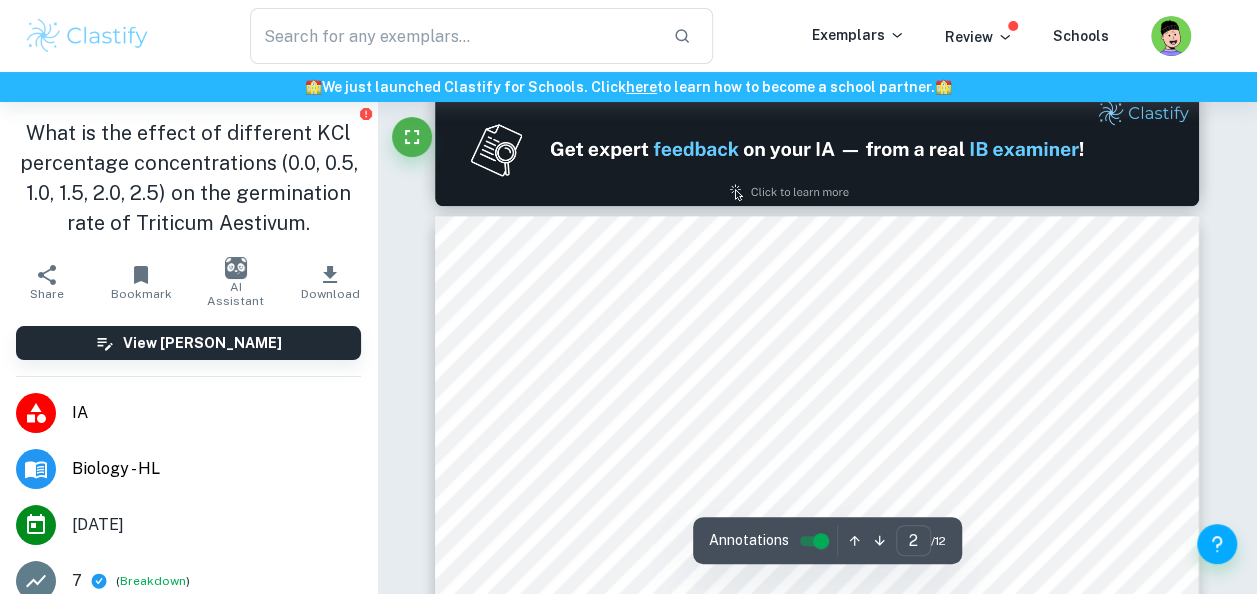 type on "biology" 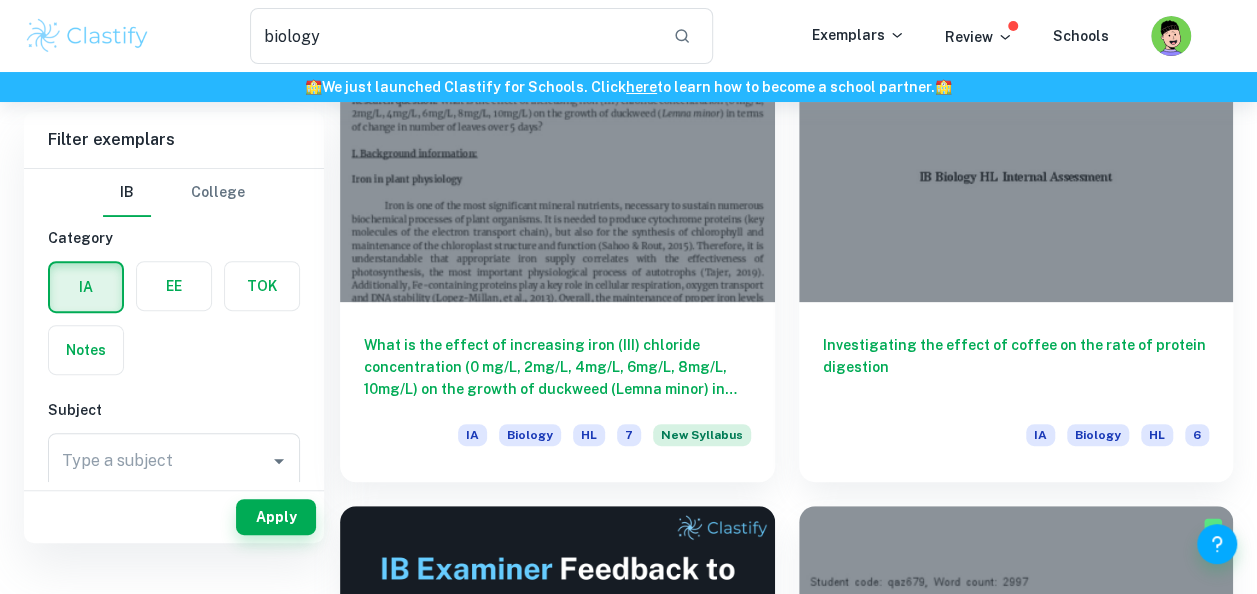 scroll, scrollTop: 0, scrollLeft: 0, axis: both 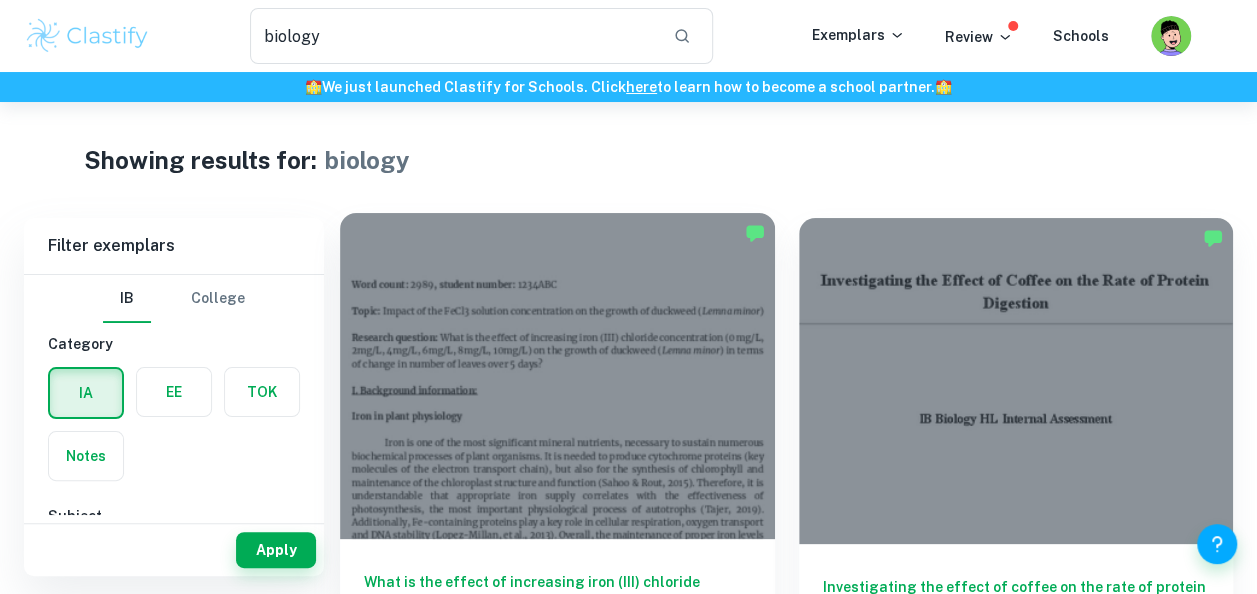 click at bounding box center [557, 376] 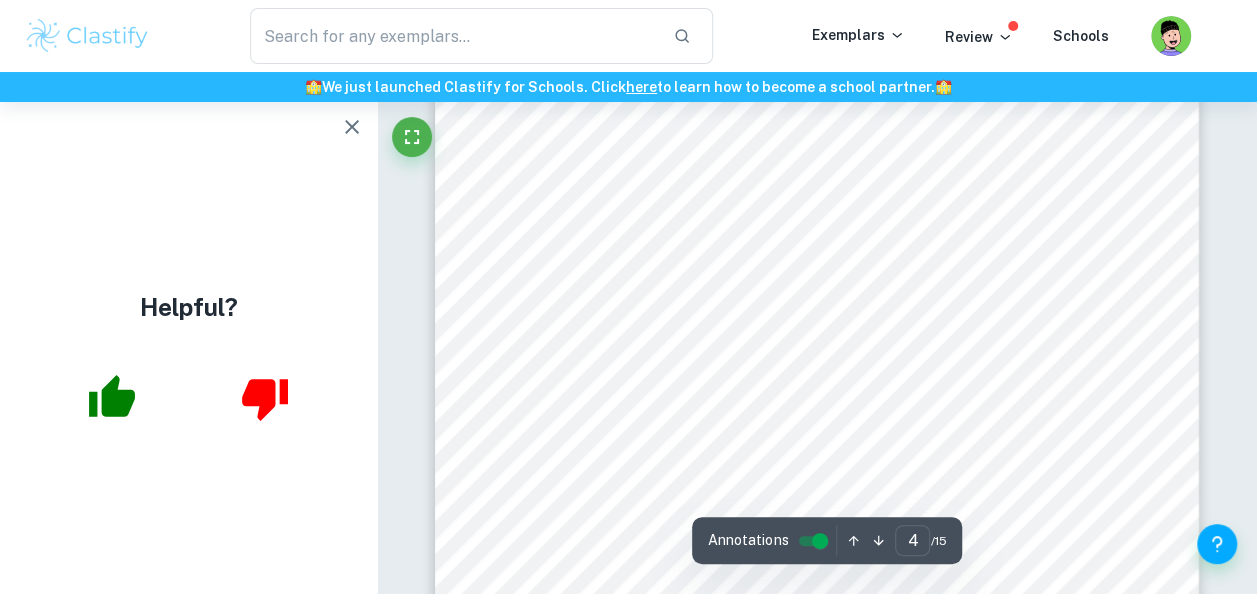 scroll, scrollTop: 3488, scrollLeft: 0, axis: vertical 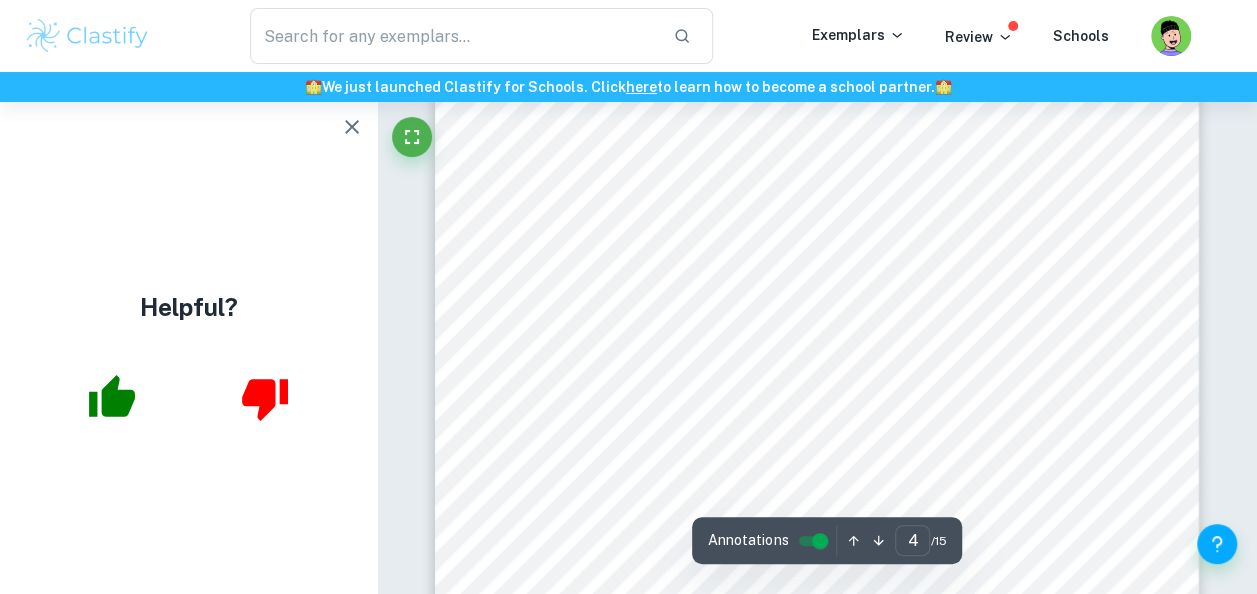 click 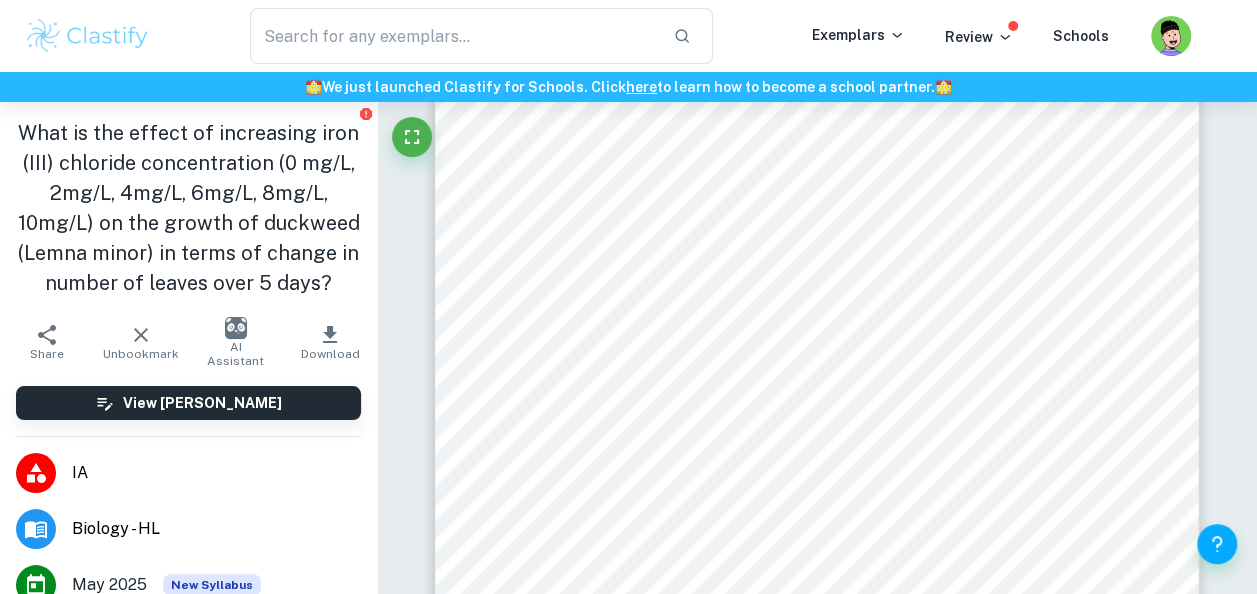 click on "Distilled water" at bounding box center [673, 266] 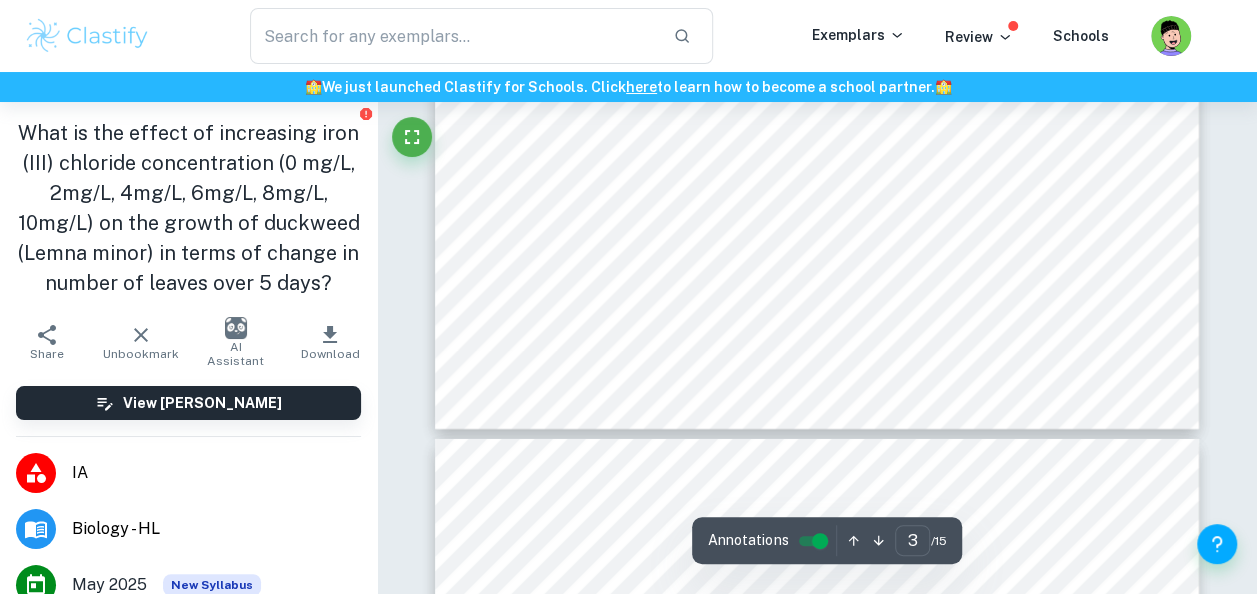 scroll, scrollTop: 3073, scrollLeft: 0, axis: vertical 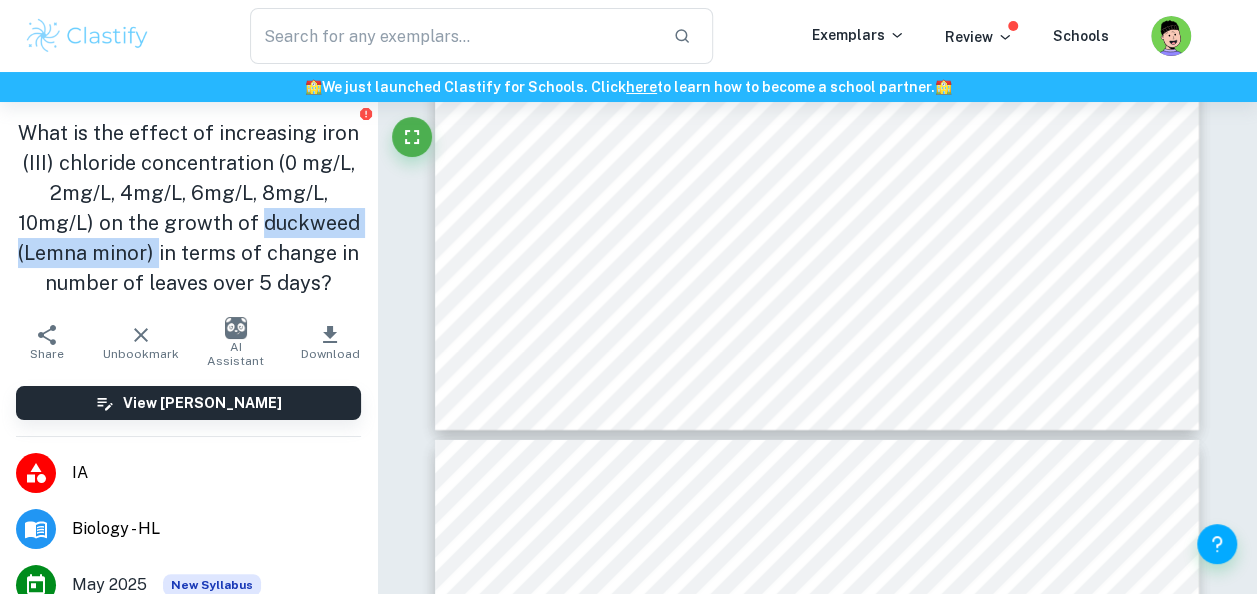 drag, startPoint x: 16, startPoint y: 252, endPoint x: 260, endPoint y: 257, distance: 244.05122 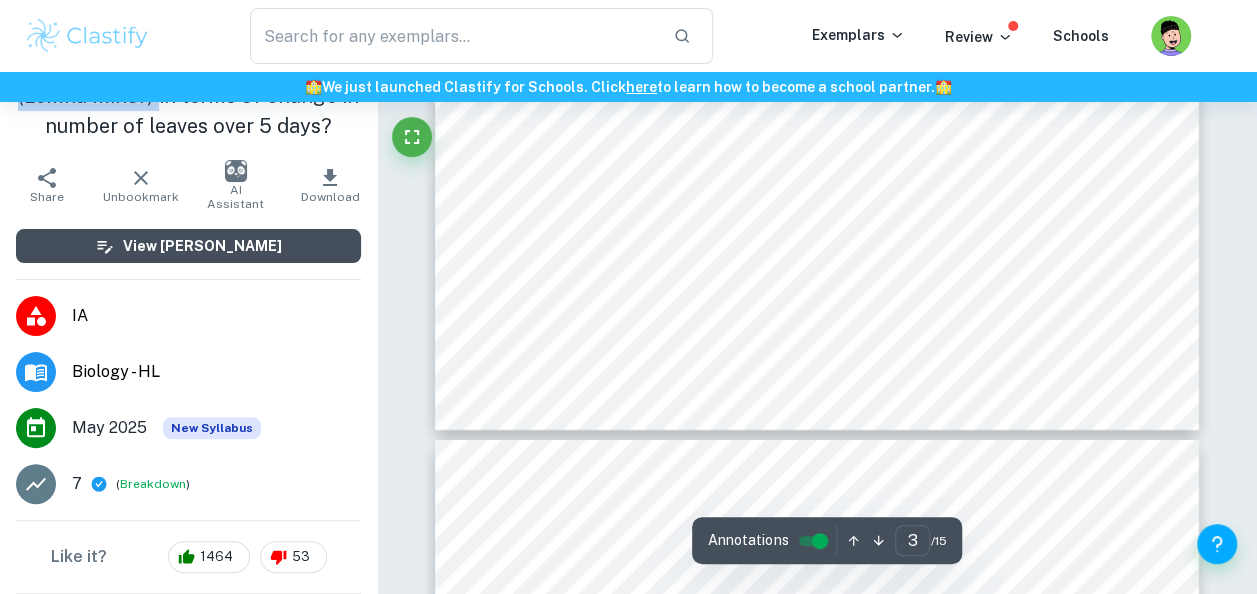 scroll, scrollTop: 158, scrollLeft: 0, axis: vertical 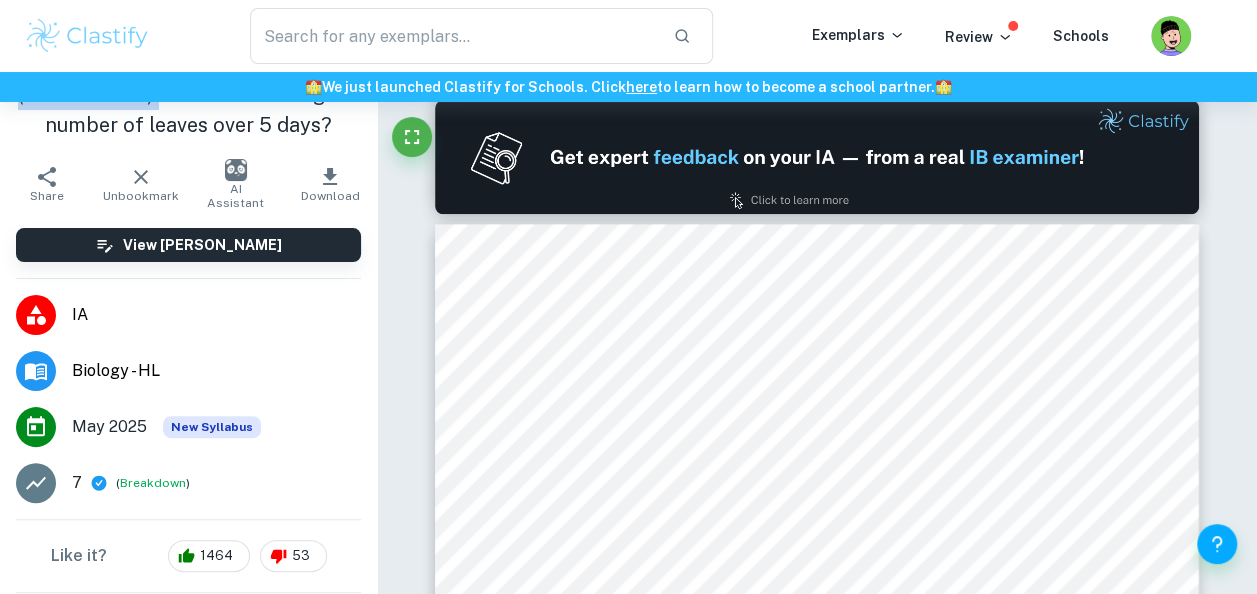 type on "1" 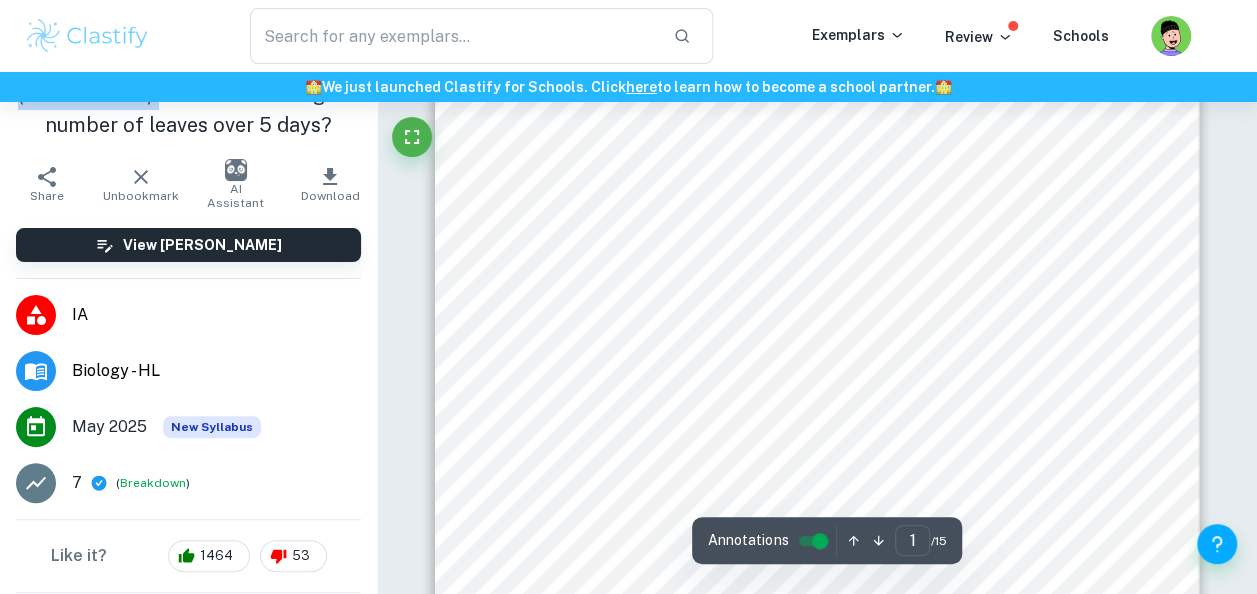 scroll, scrollTop: 465, scrollLeft: 0, axis: vertical 